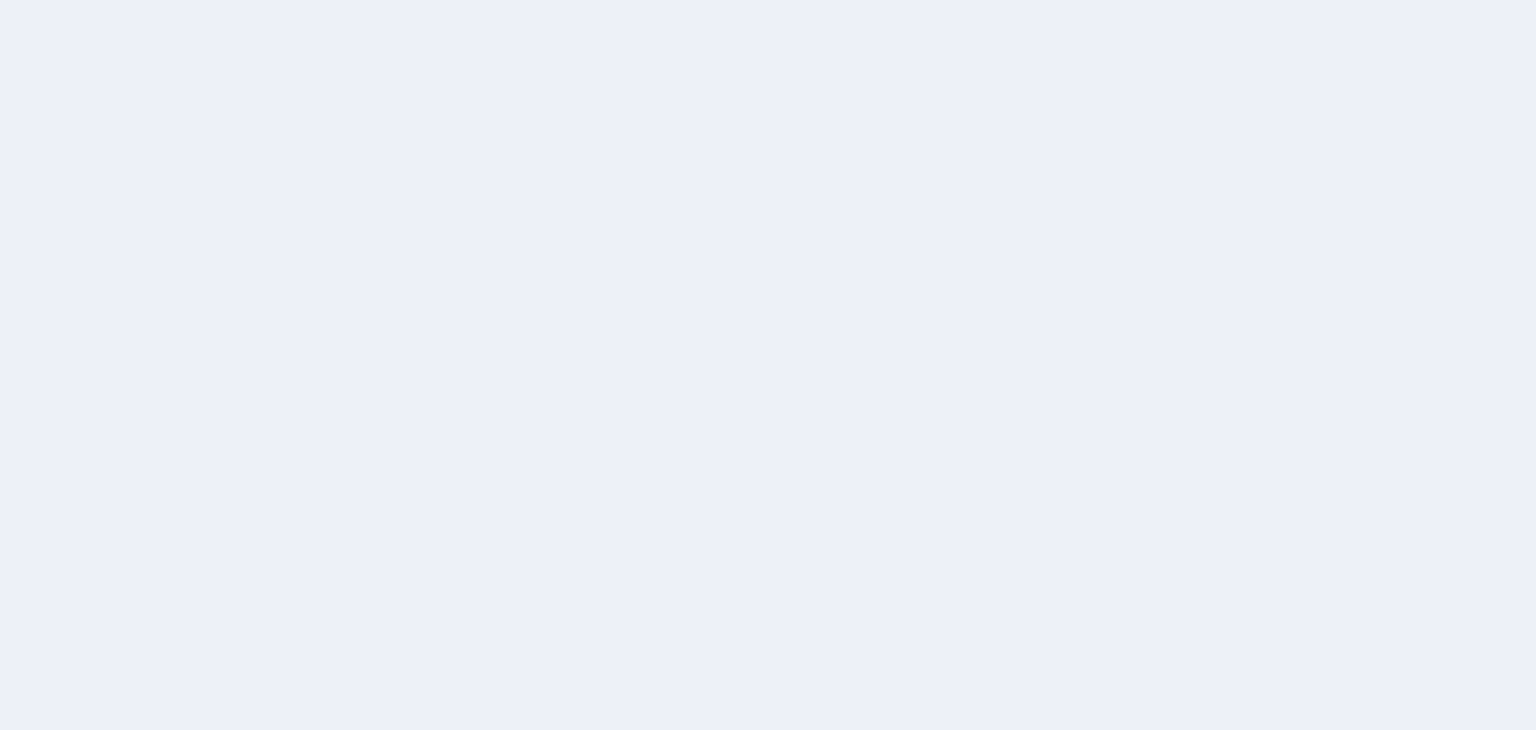 scroll, scrollTop: 0, scrollLeft: 0, axis: both 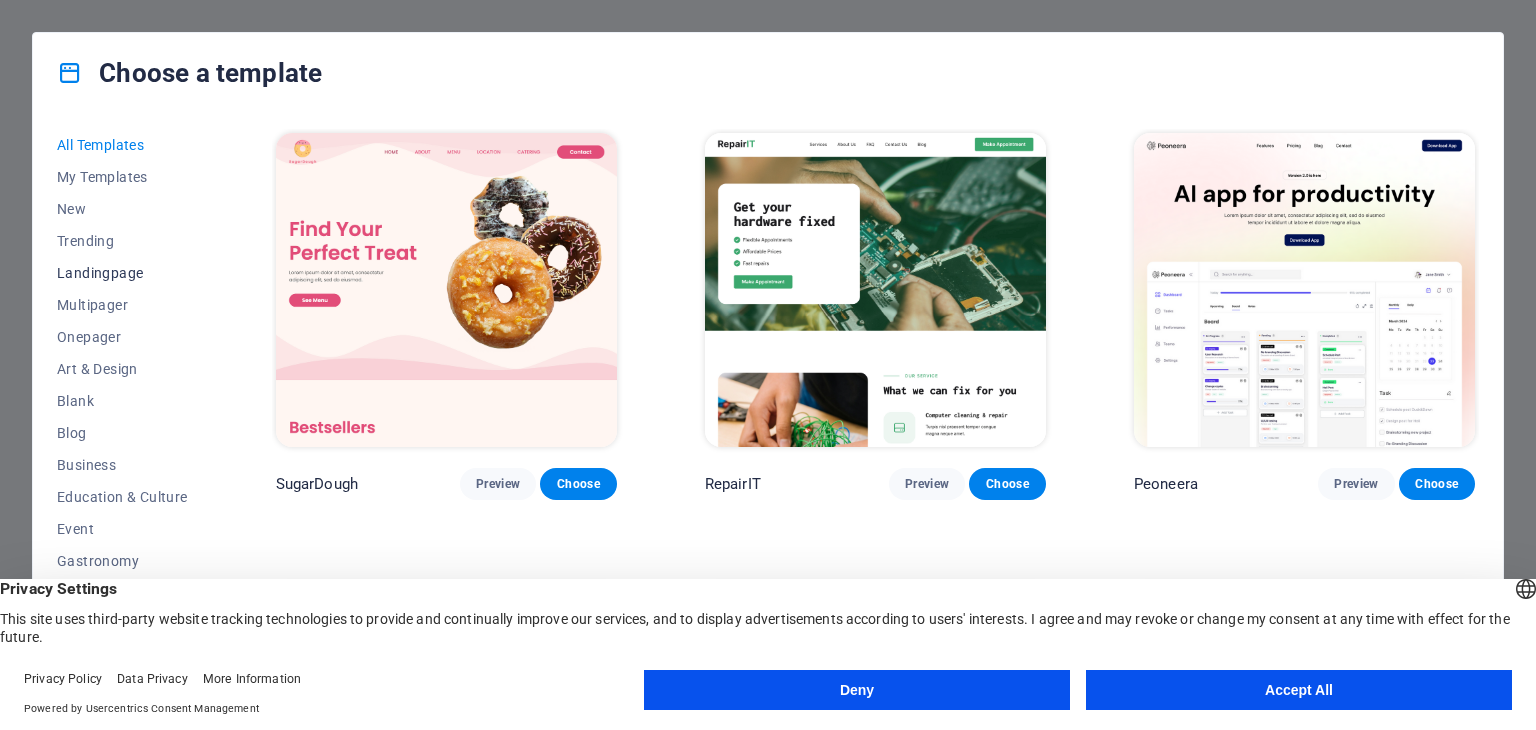 click on "Landingpage" at bounding box center (122, 273) 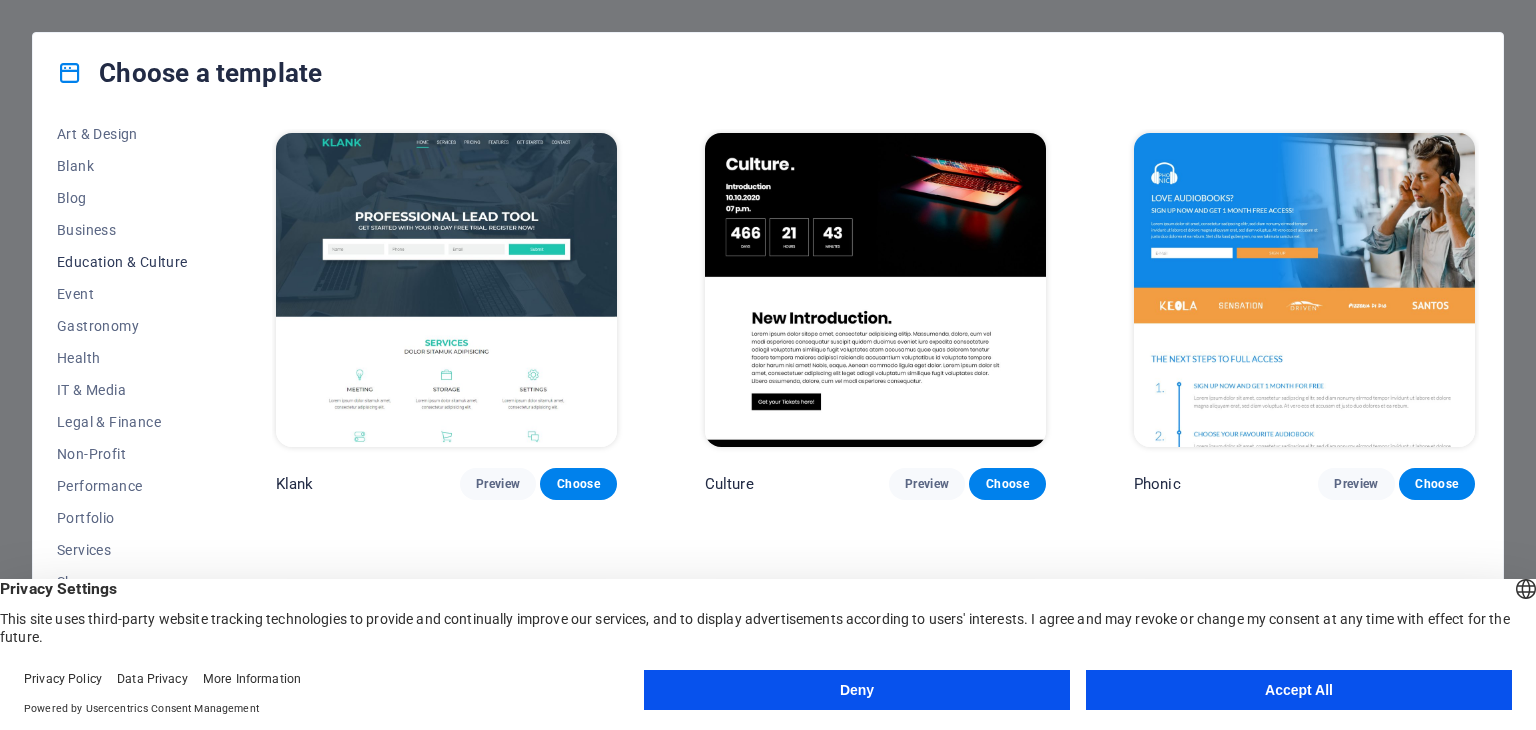 scroll, scrollTop: 288, scrollLeft: 0, axis: vertical 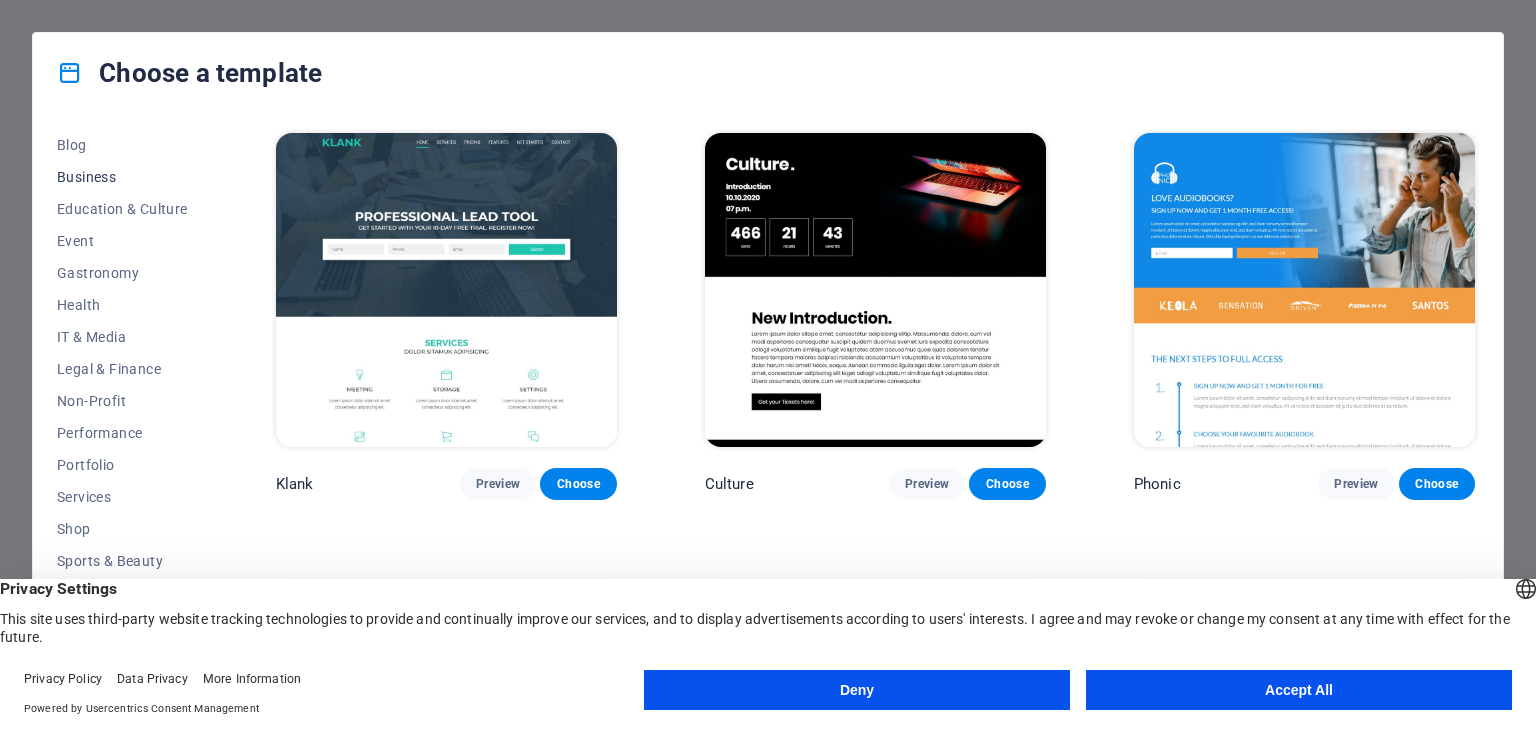 click on "Business" at bounding box center (122, 177) 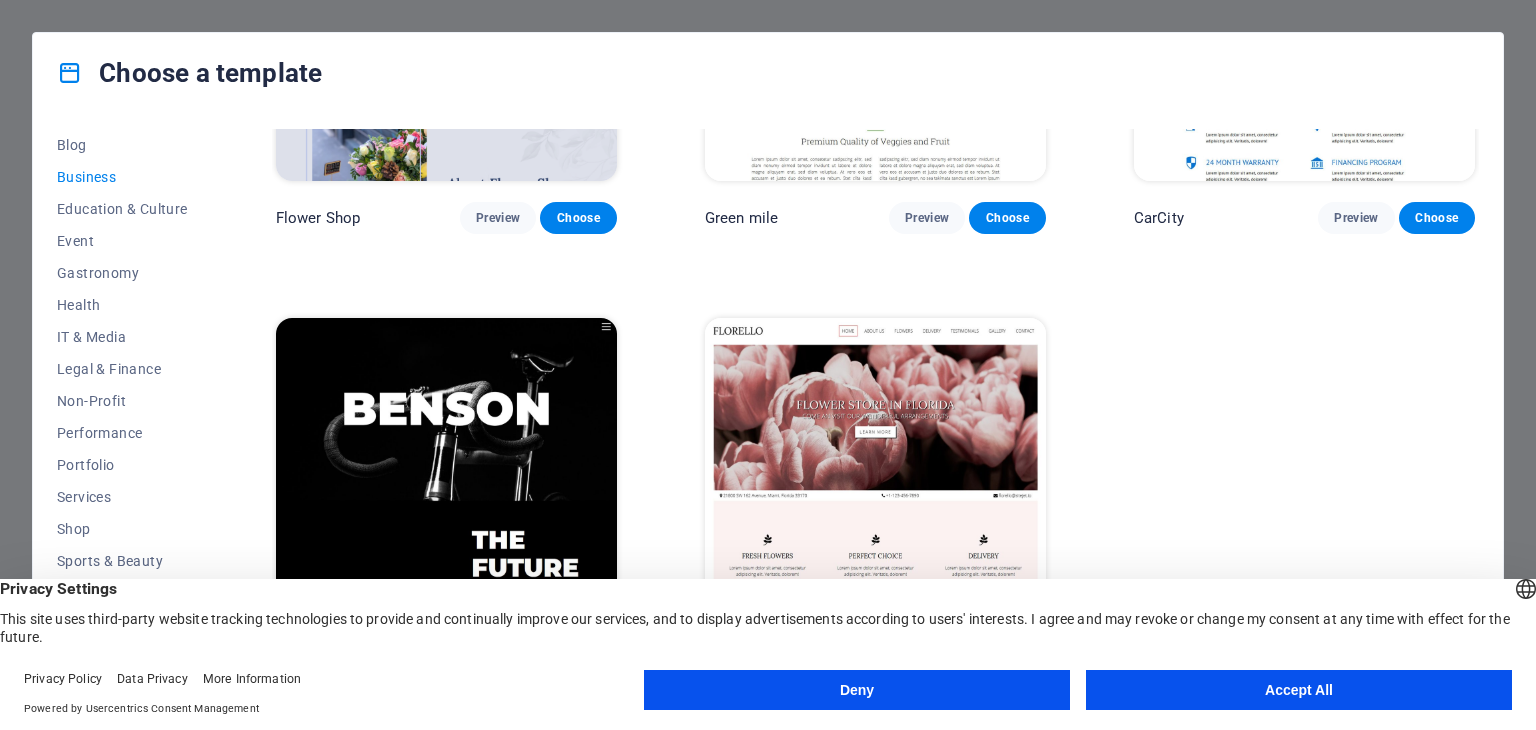 scroll, scrollTop: 724, scrollLeft: 0, axis: vertical 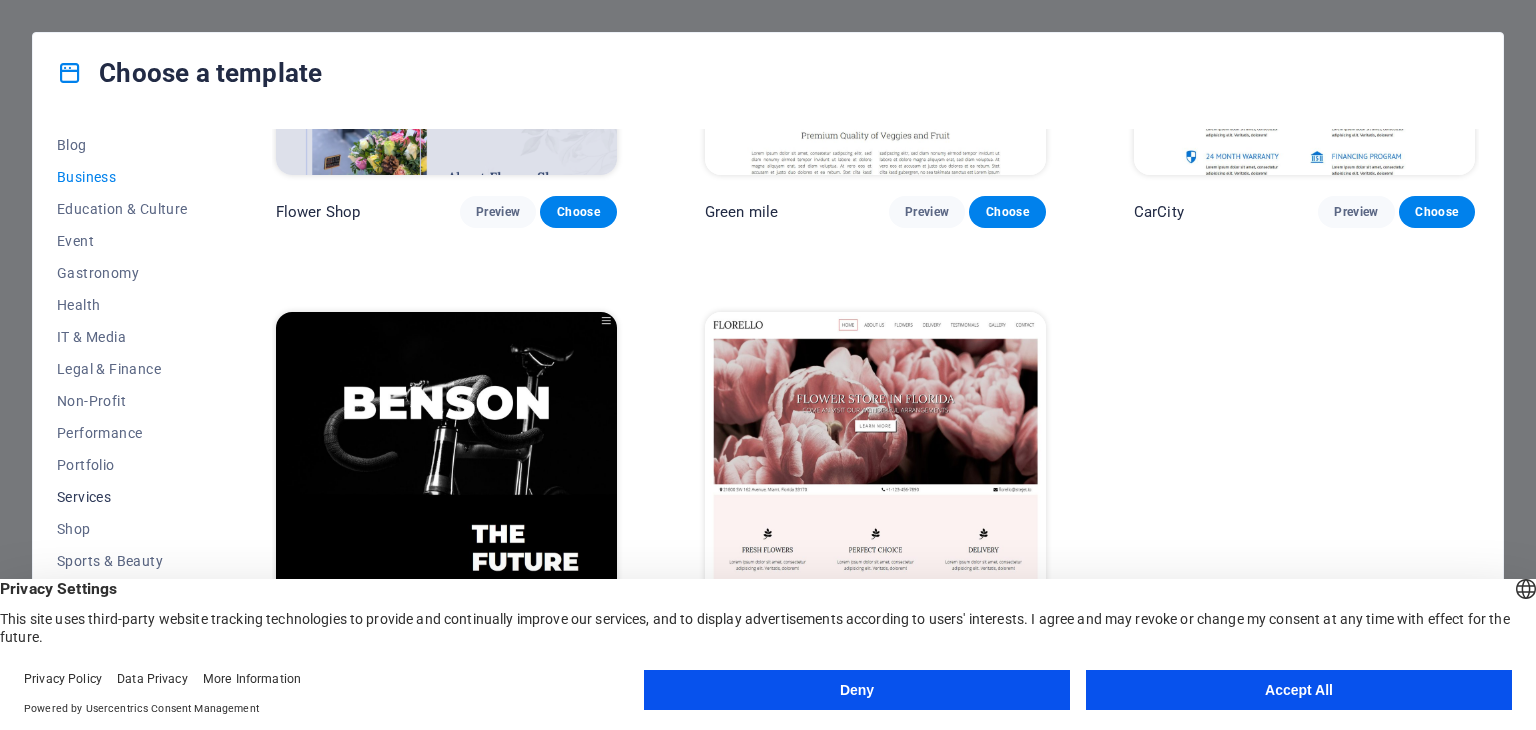 click on "Services" at bounding box center [122, 497] 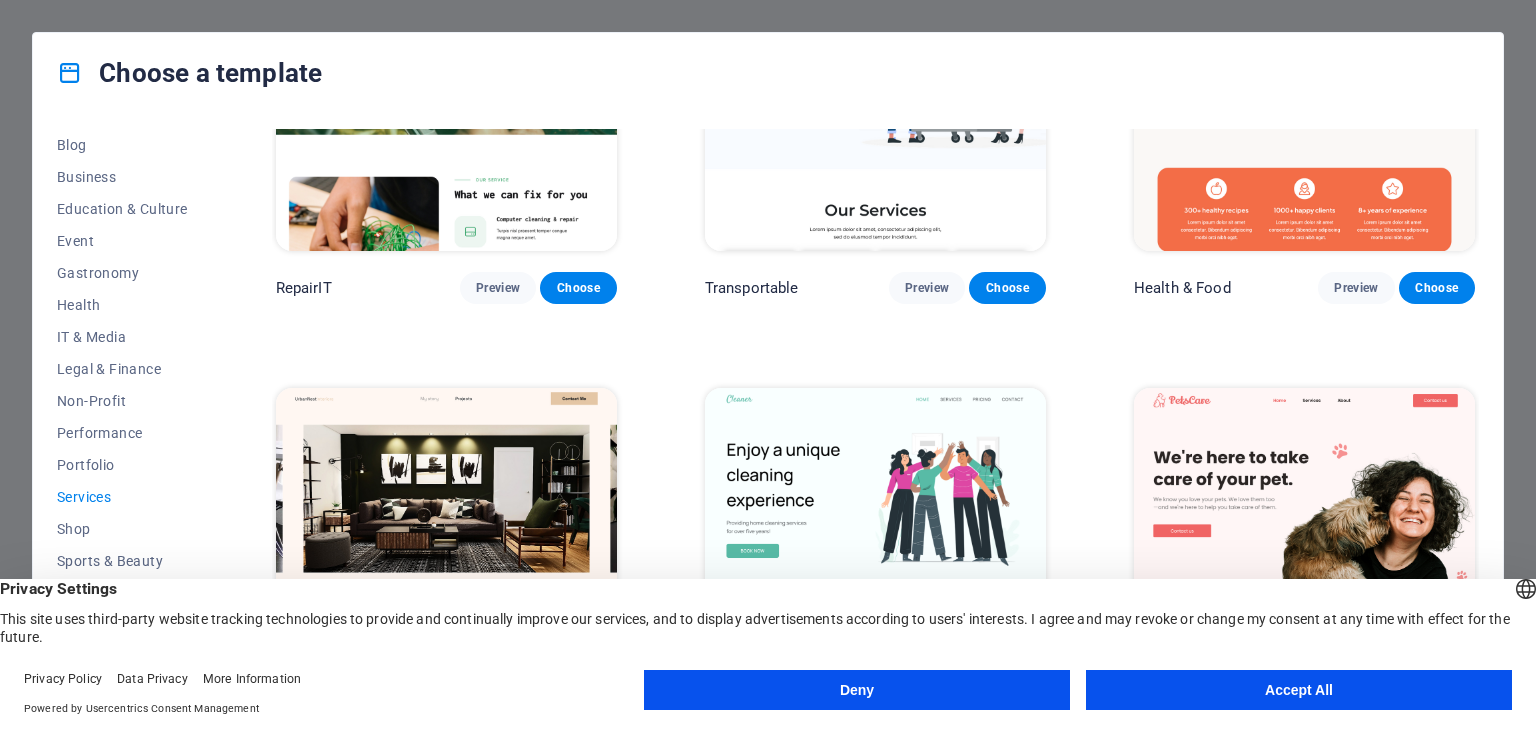 scroll, scrollTop: 24, scrollLeft: 0, axis: vertical 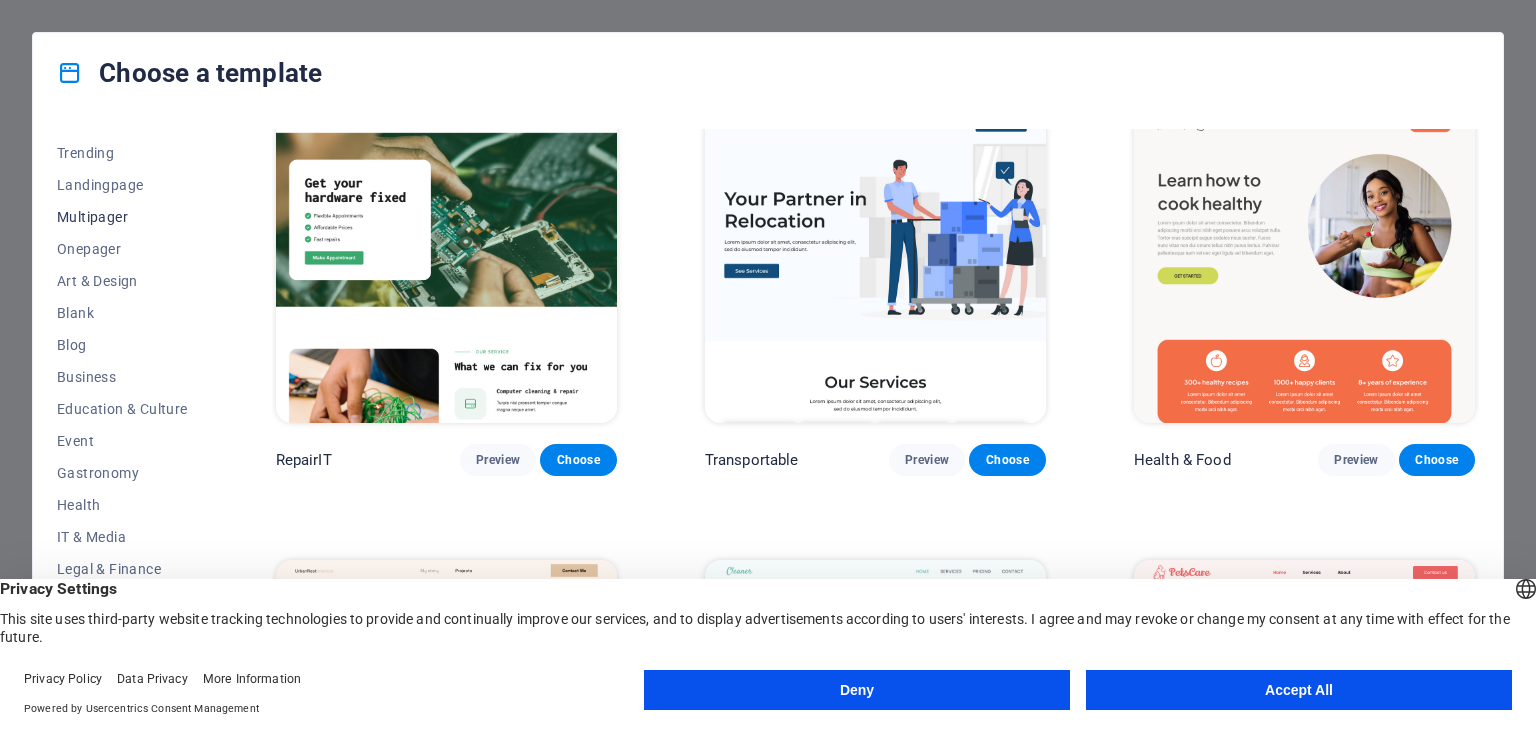 click on "Multipager" at bounding box center (122, 217) 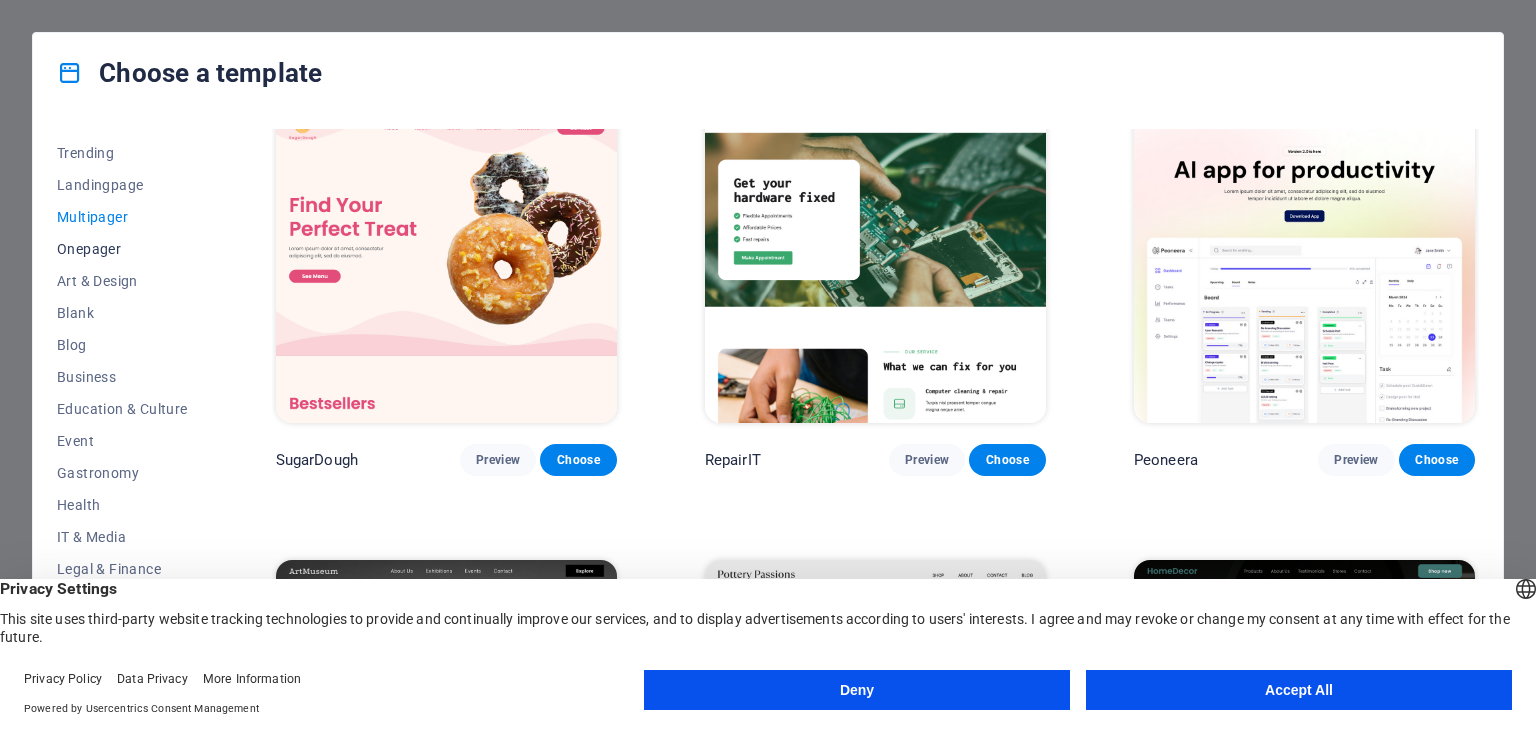 click on "Onepager" at bounding box center [122, 249] 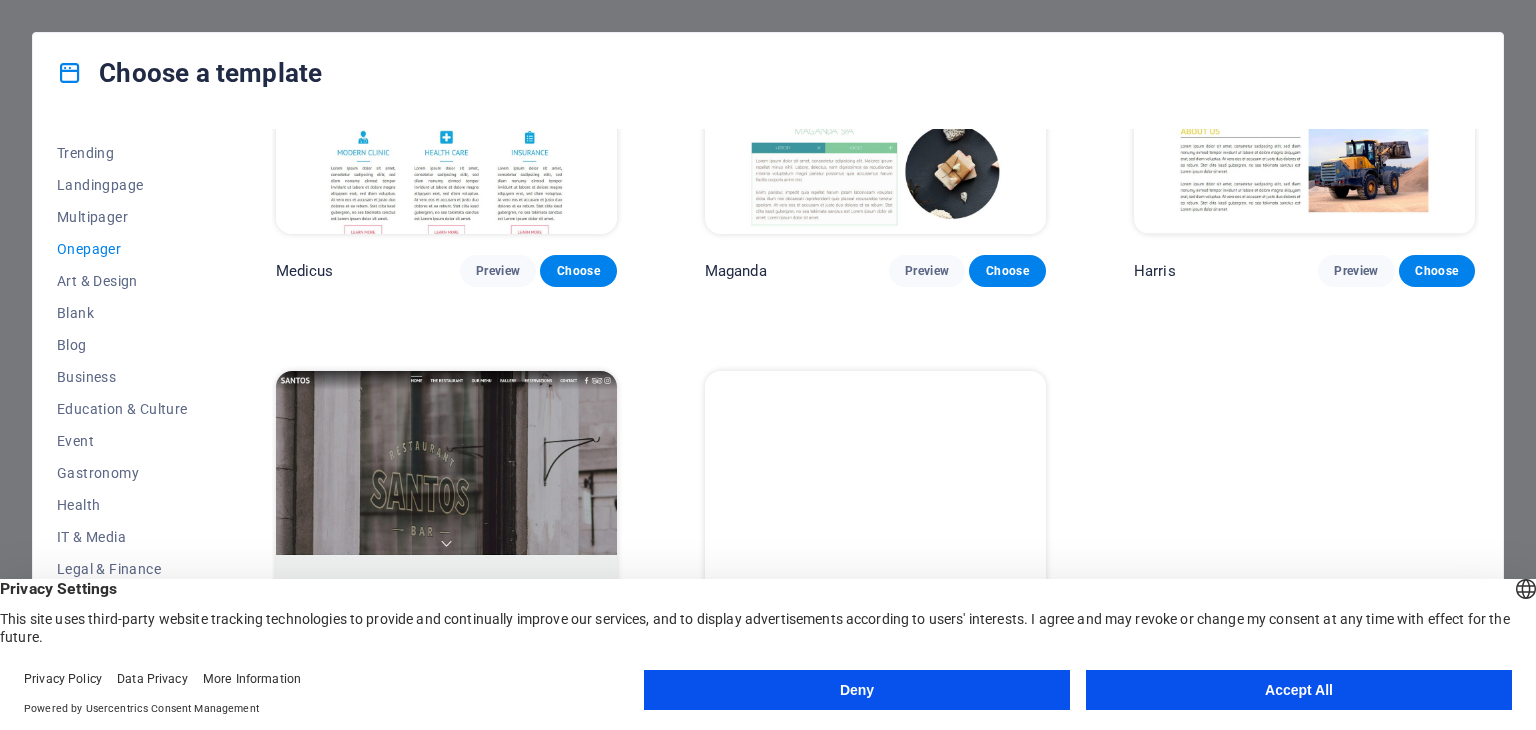scroll, scrollTop: 11060, scrollLeft: 0, axis: vertical 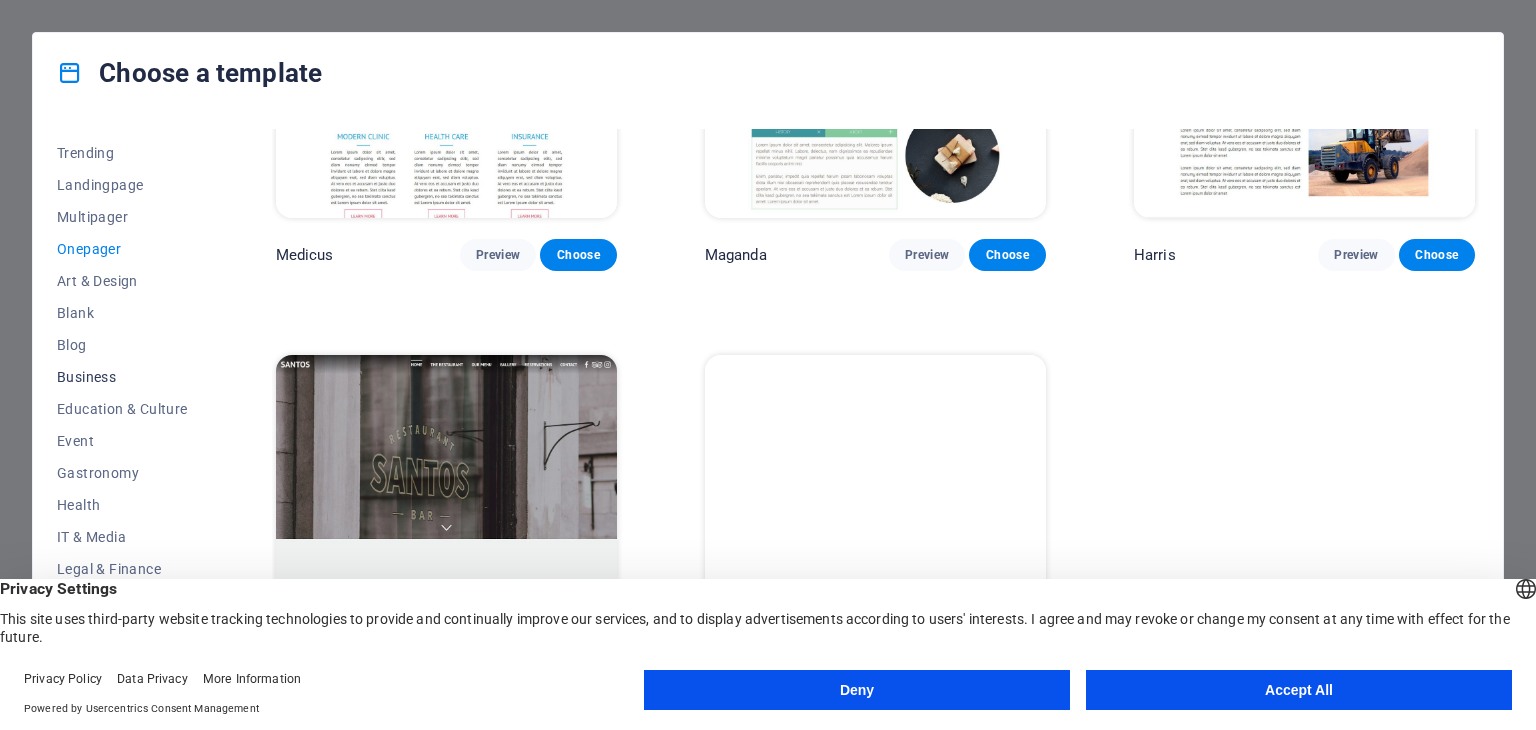 click on "Business" at bounding box center [122, 377] 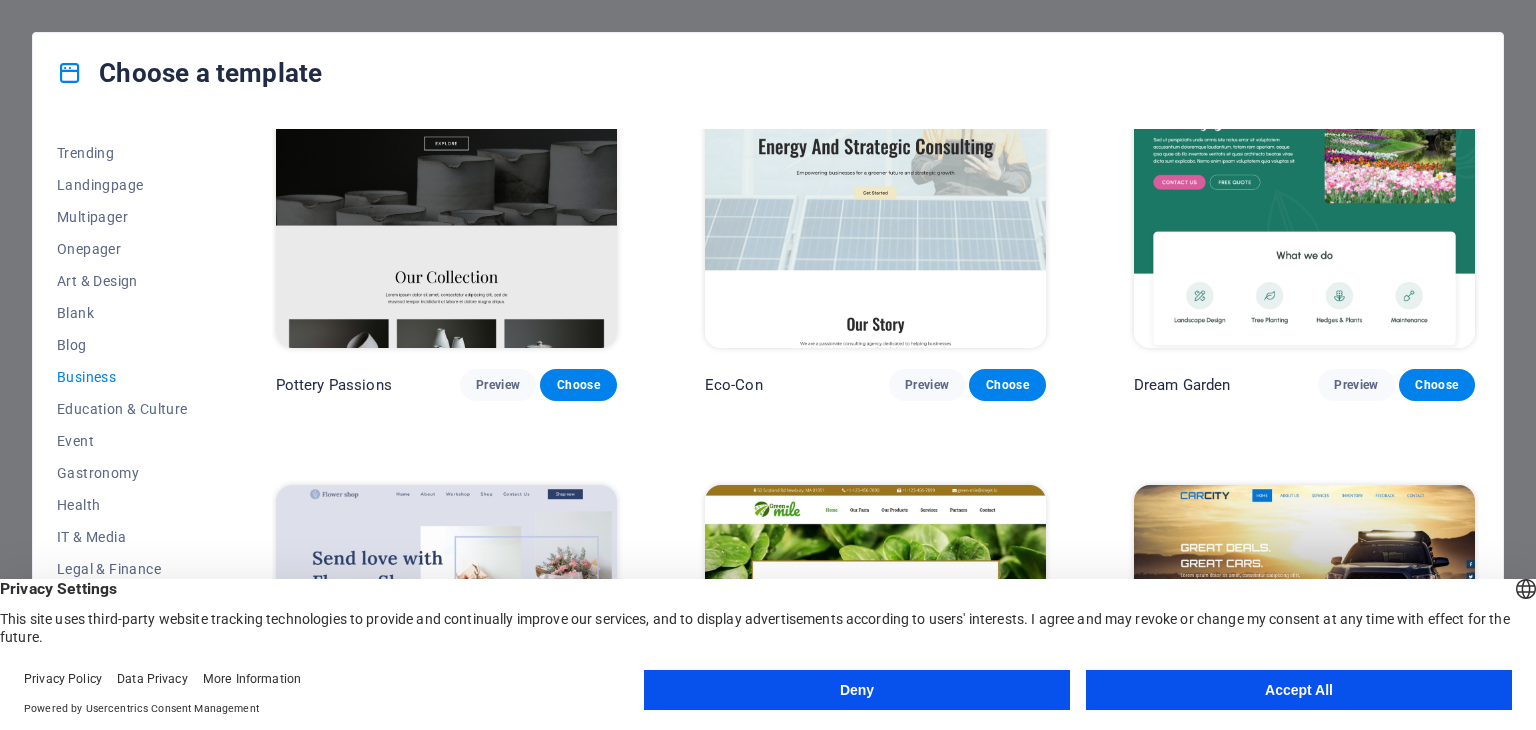 scroll, scrollTop: 0, scrollLeft: 0, axis: both 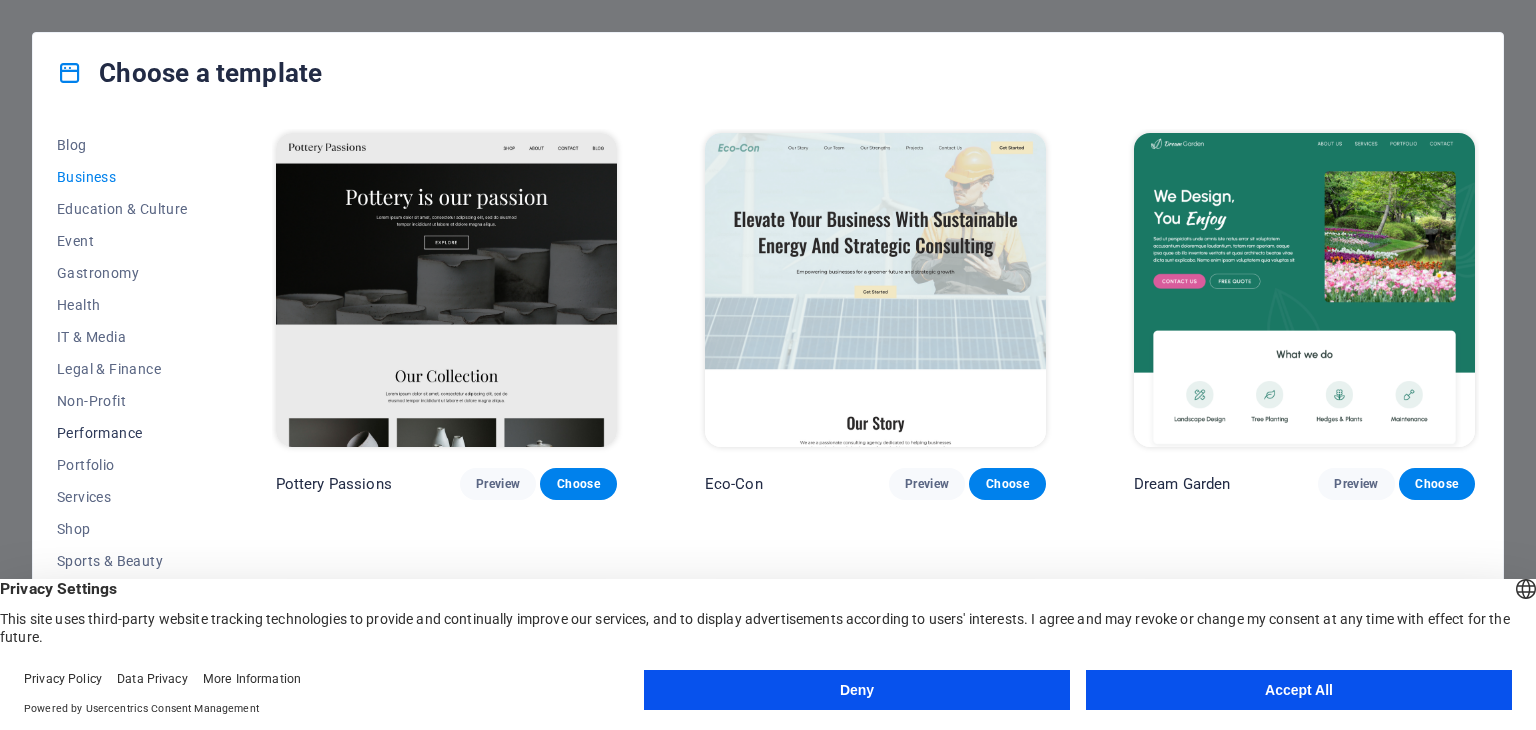 click on "Performance" at bounding box center [122, 433] 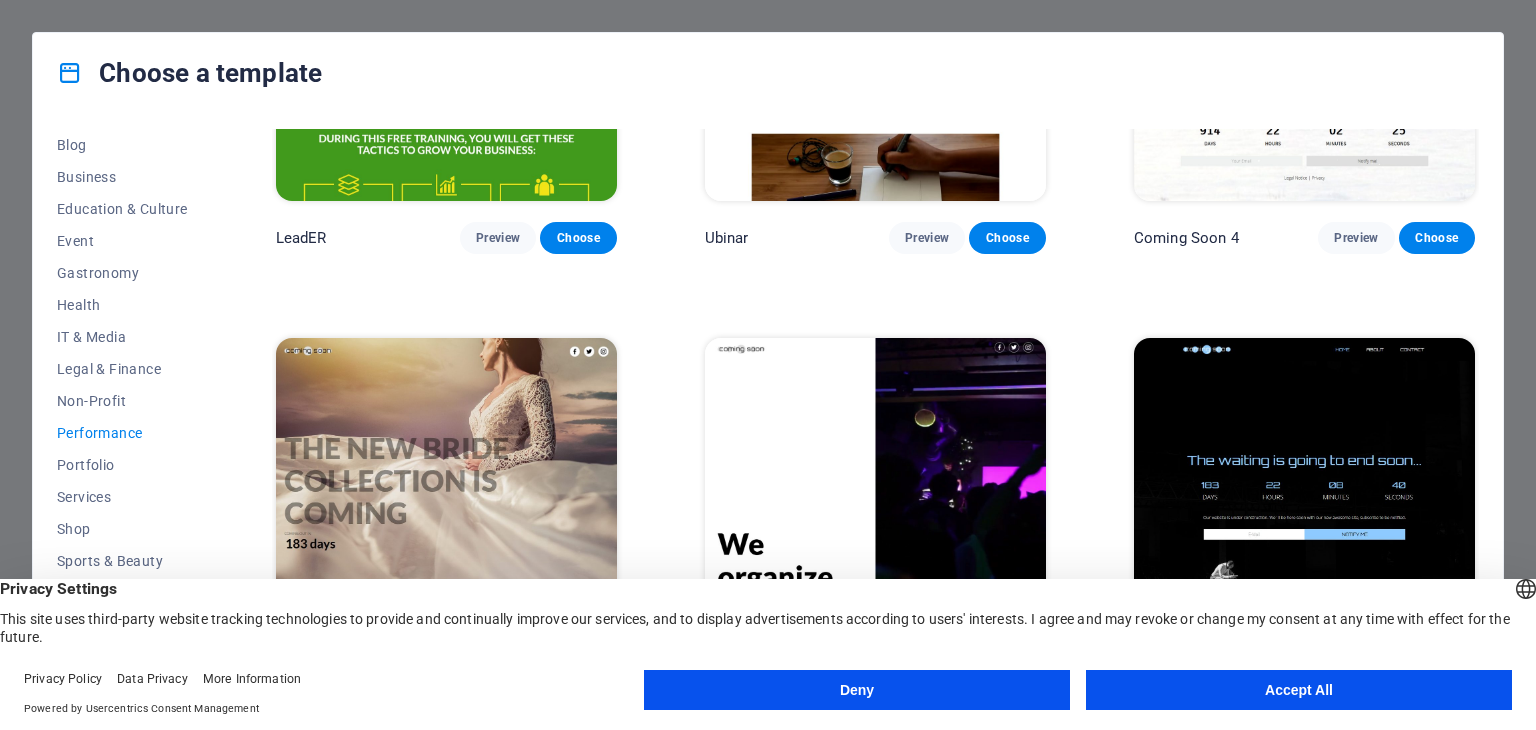 scroll, scrollTop: 2072, scrollLeft: 0, axis: vertical 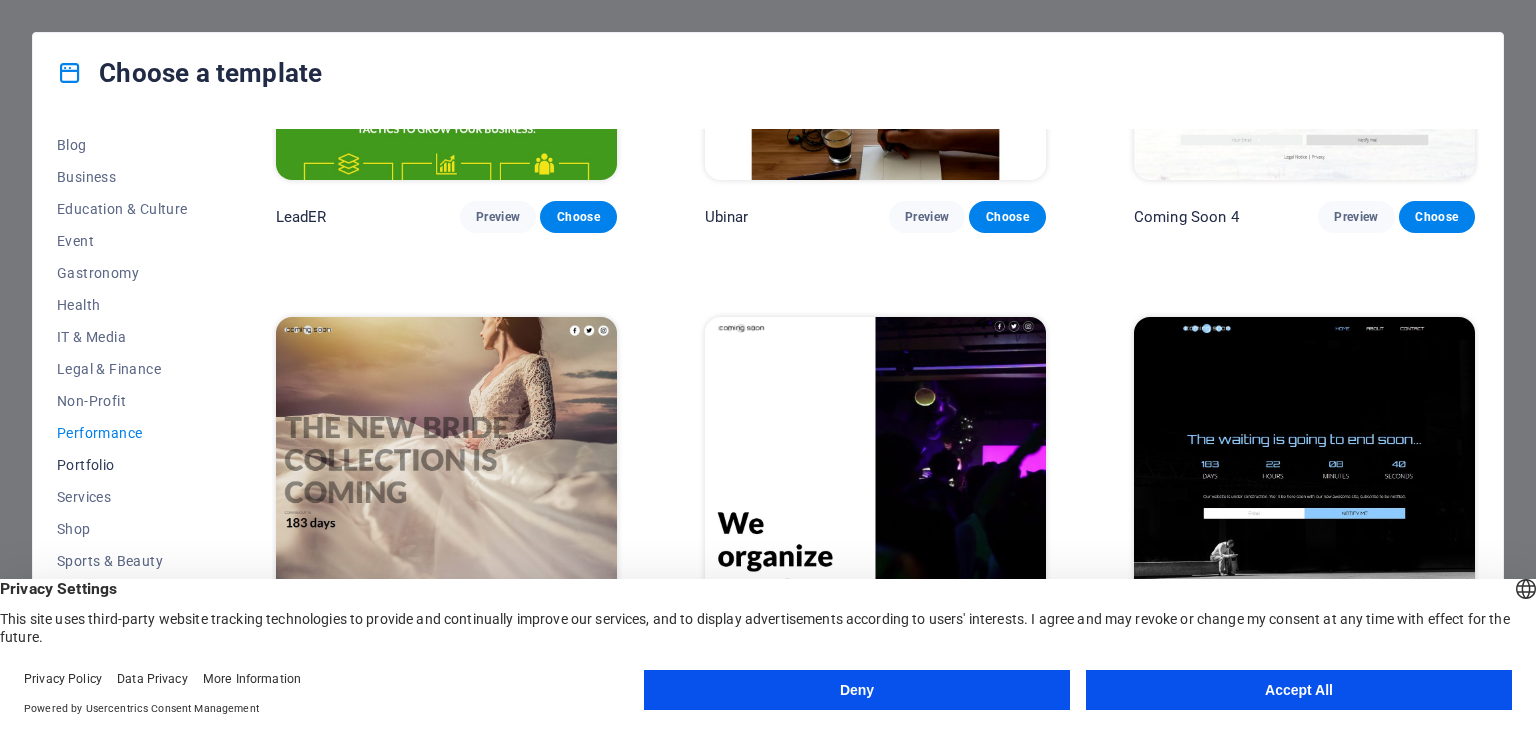 click on "Portfolio" at bounding box center [122, 465] 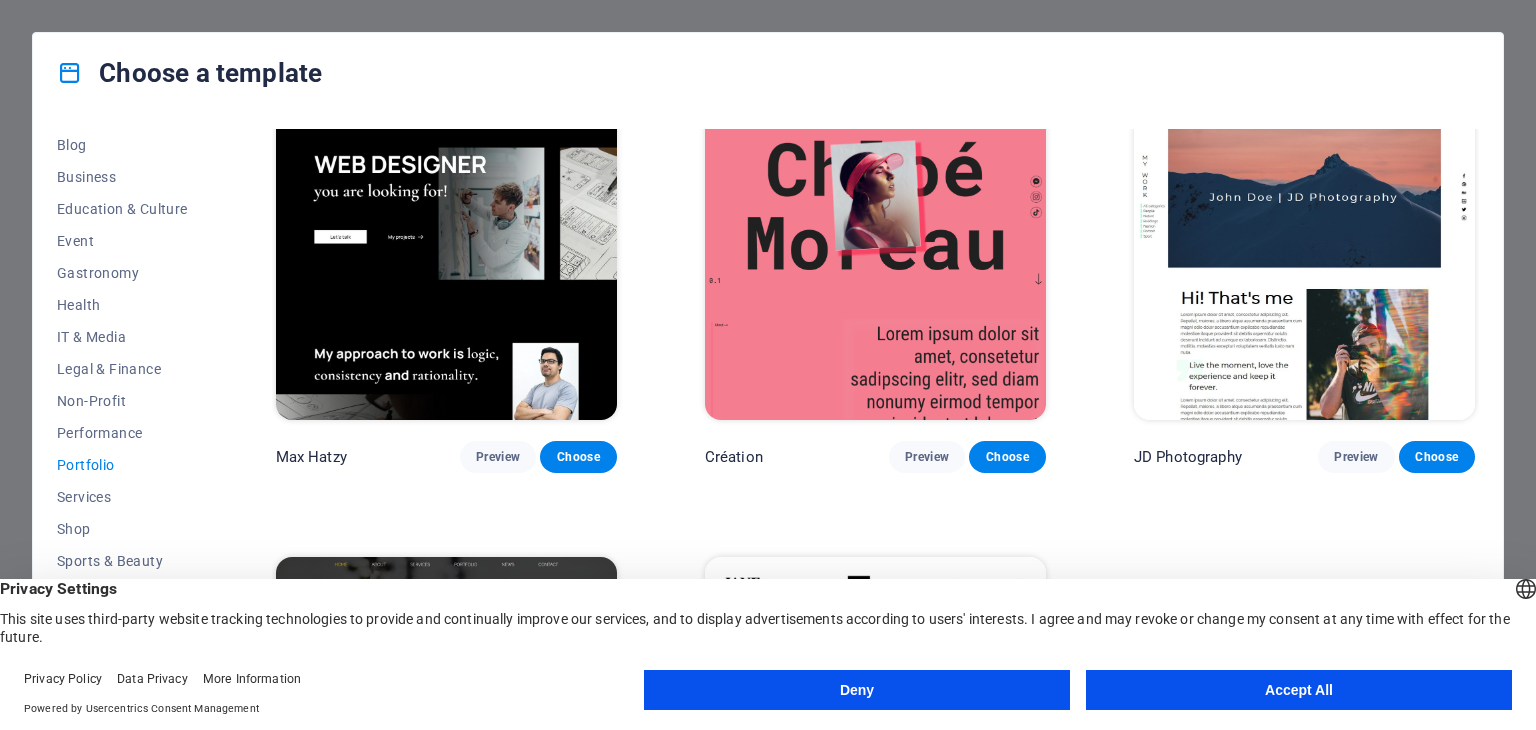 scroll, scrollTop: 500, scrollLeft: 0, axis: vertical 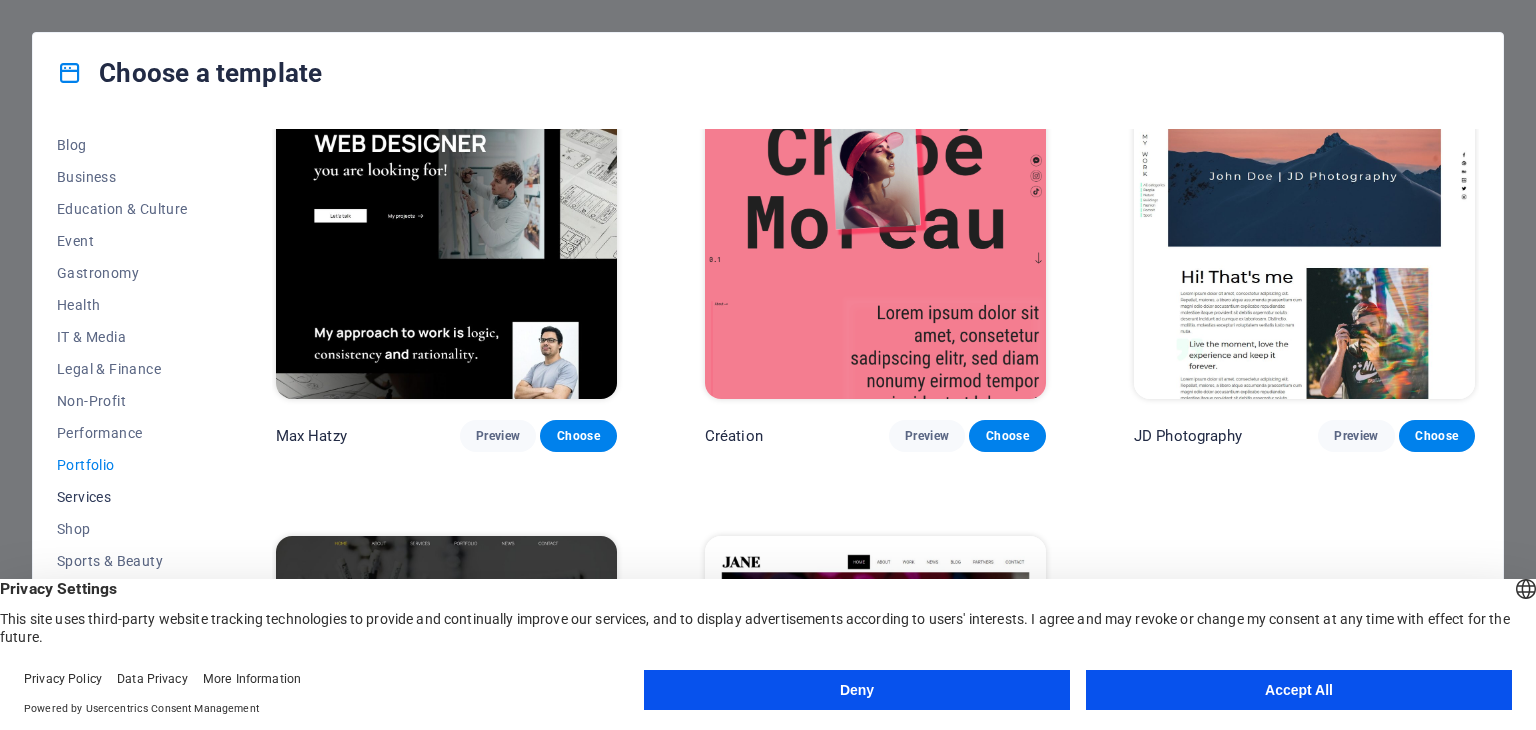 click on "Services" at bounding box center [122, 497] 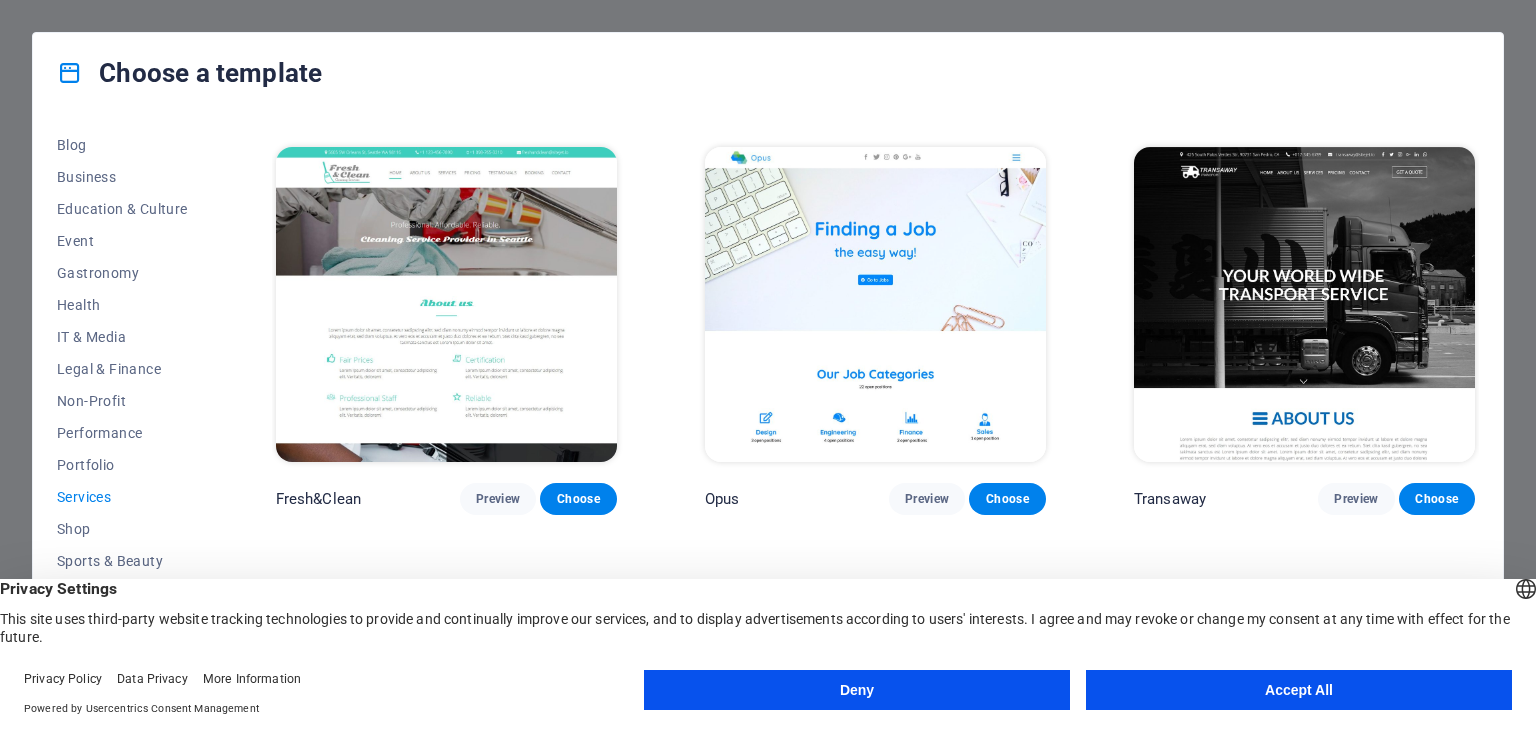 scroll, scrollTop: 2300, scrollLeft: 0, axis: vertical 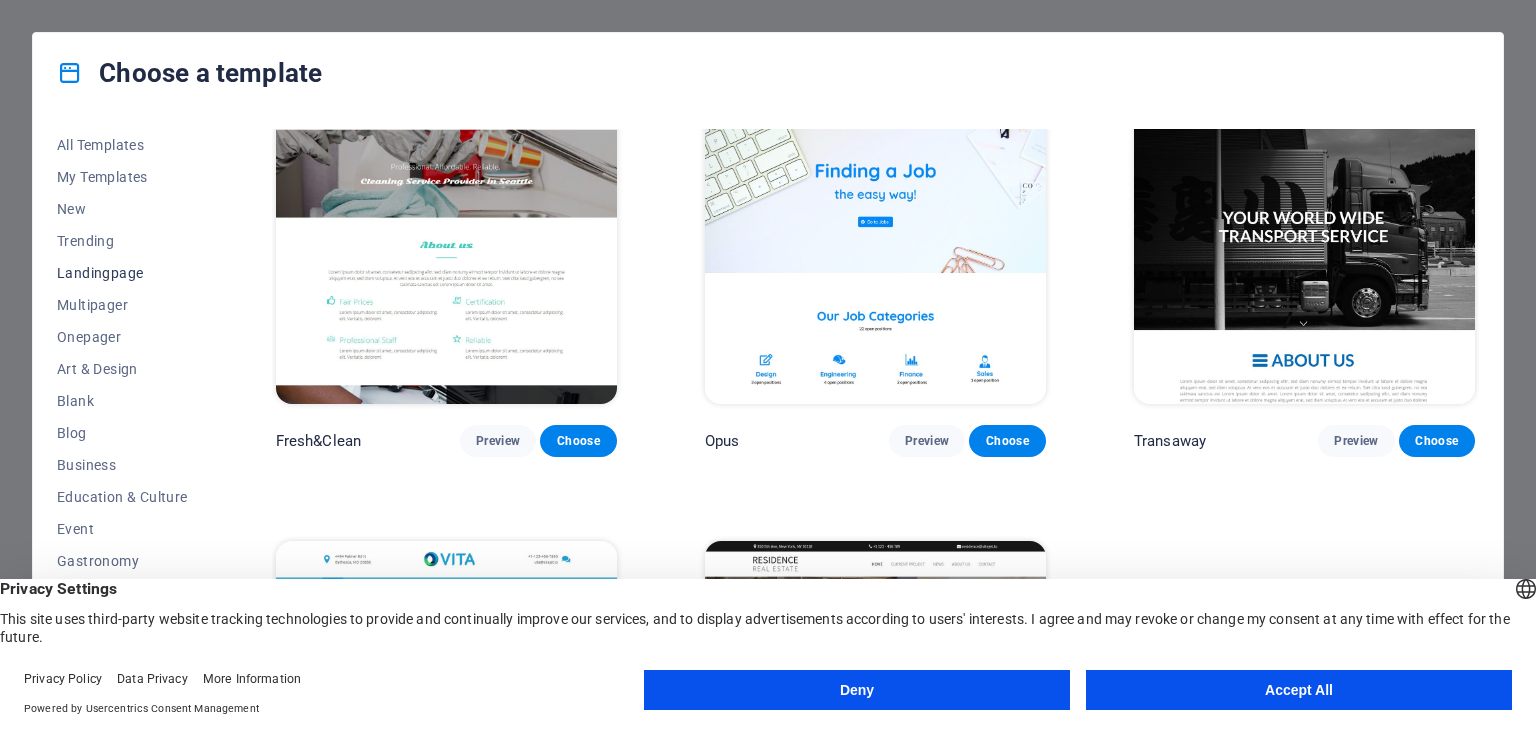 click on "Landingpage" at bounding box center (122, 273) 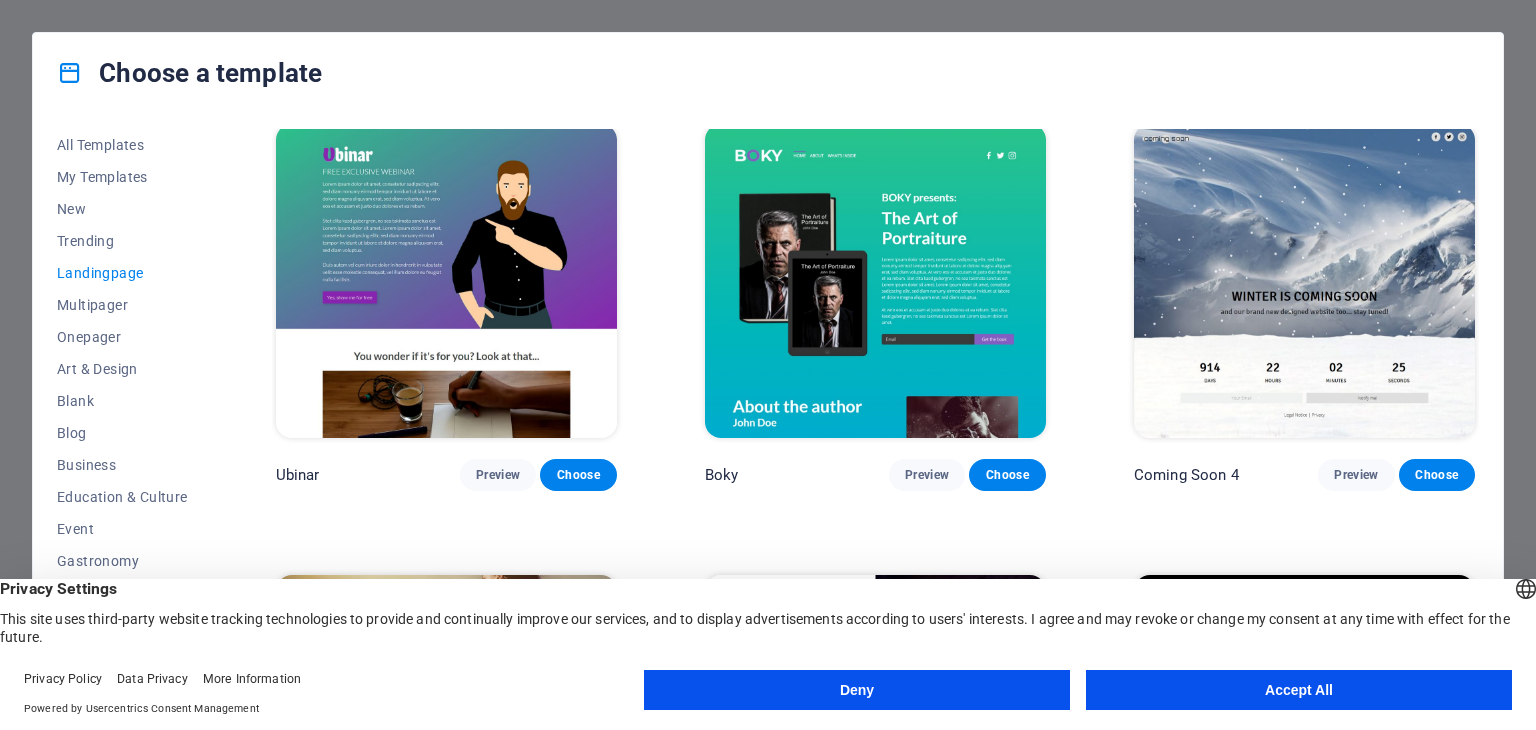 scroll, scrollTop: 3300, scrollLeft: 0, axis: vertical 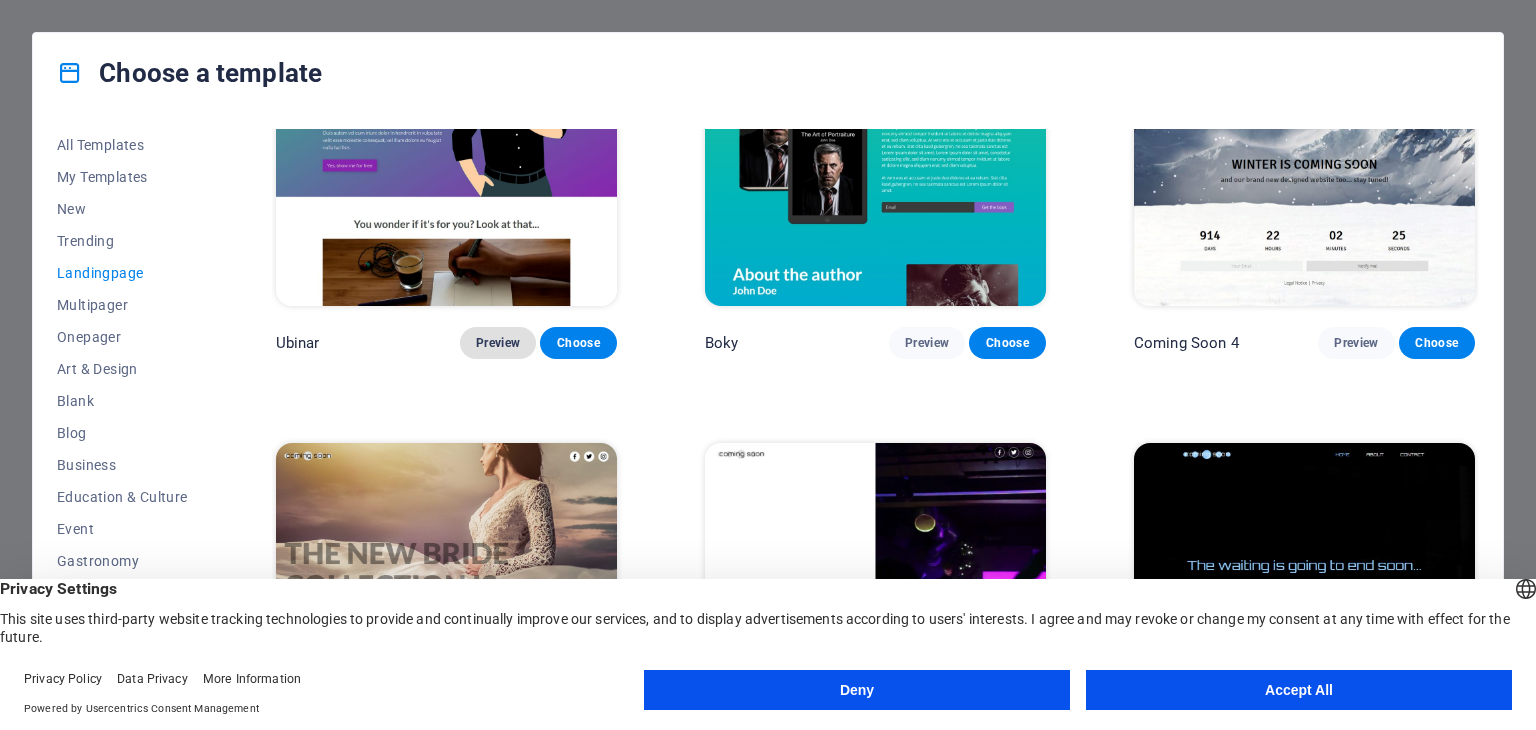 click on "Preview" at bounding box center [498, 343] 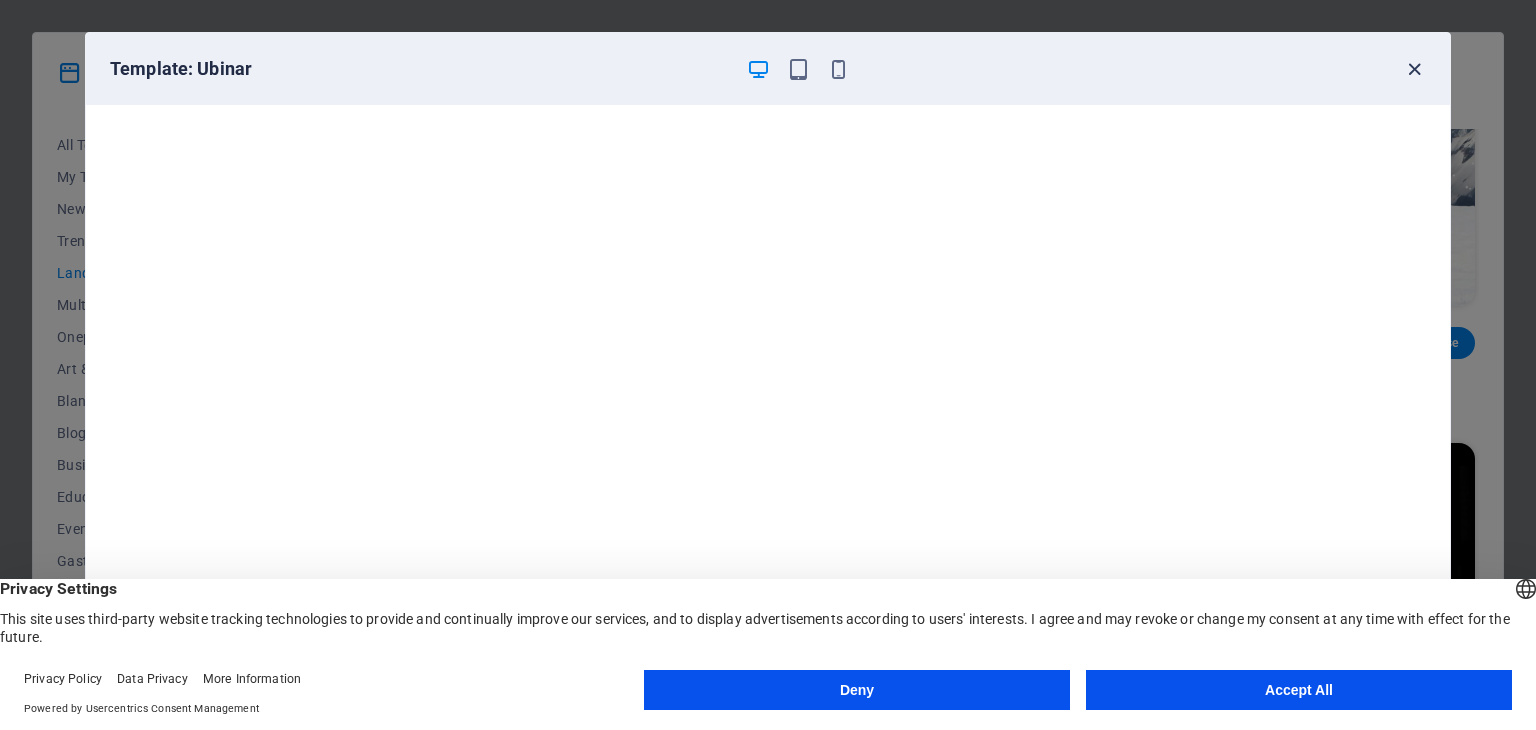 click at bounding box center [1414, 69] 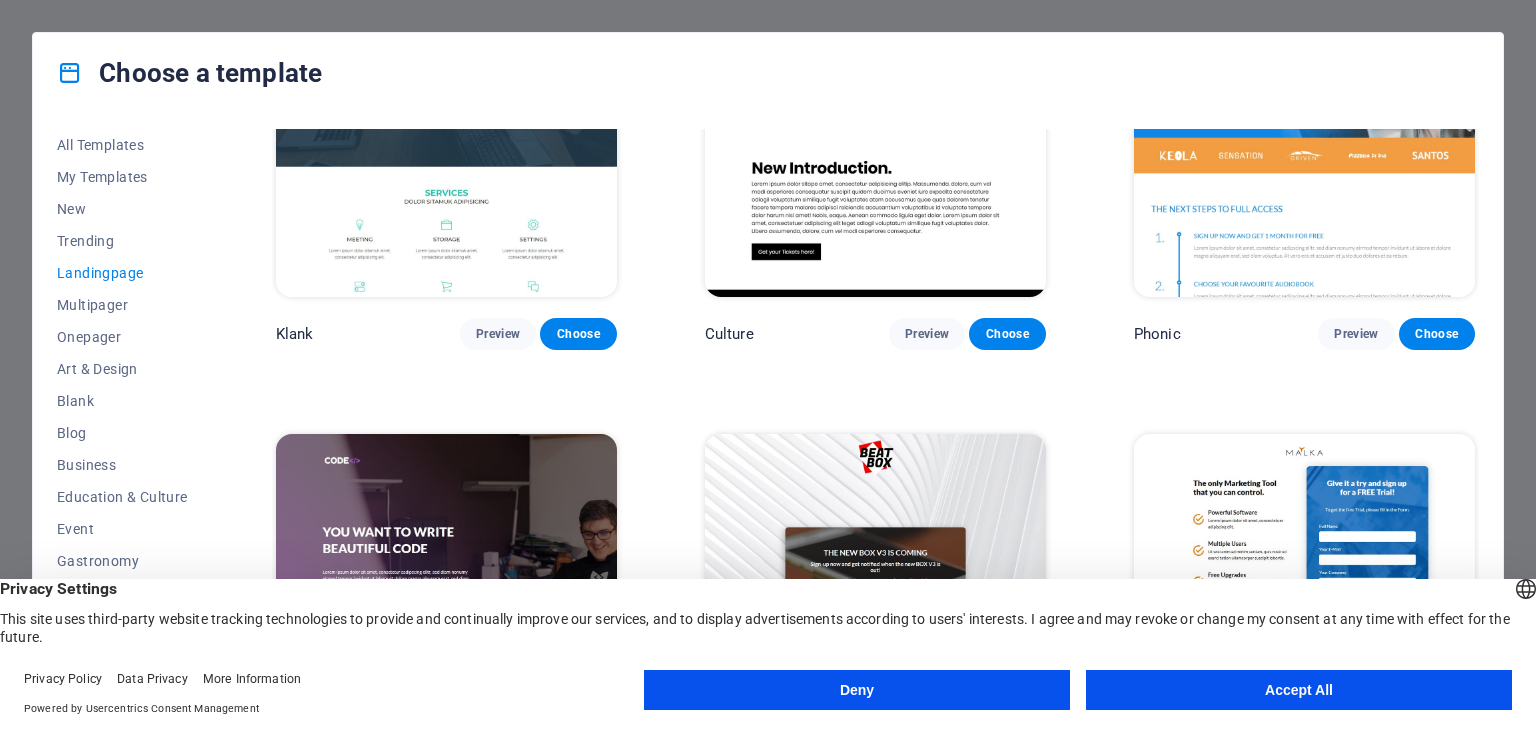 scroll, scrollTop: 0, scrollLeft: 0, axis: both 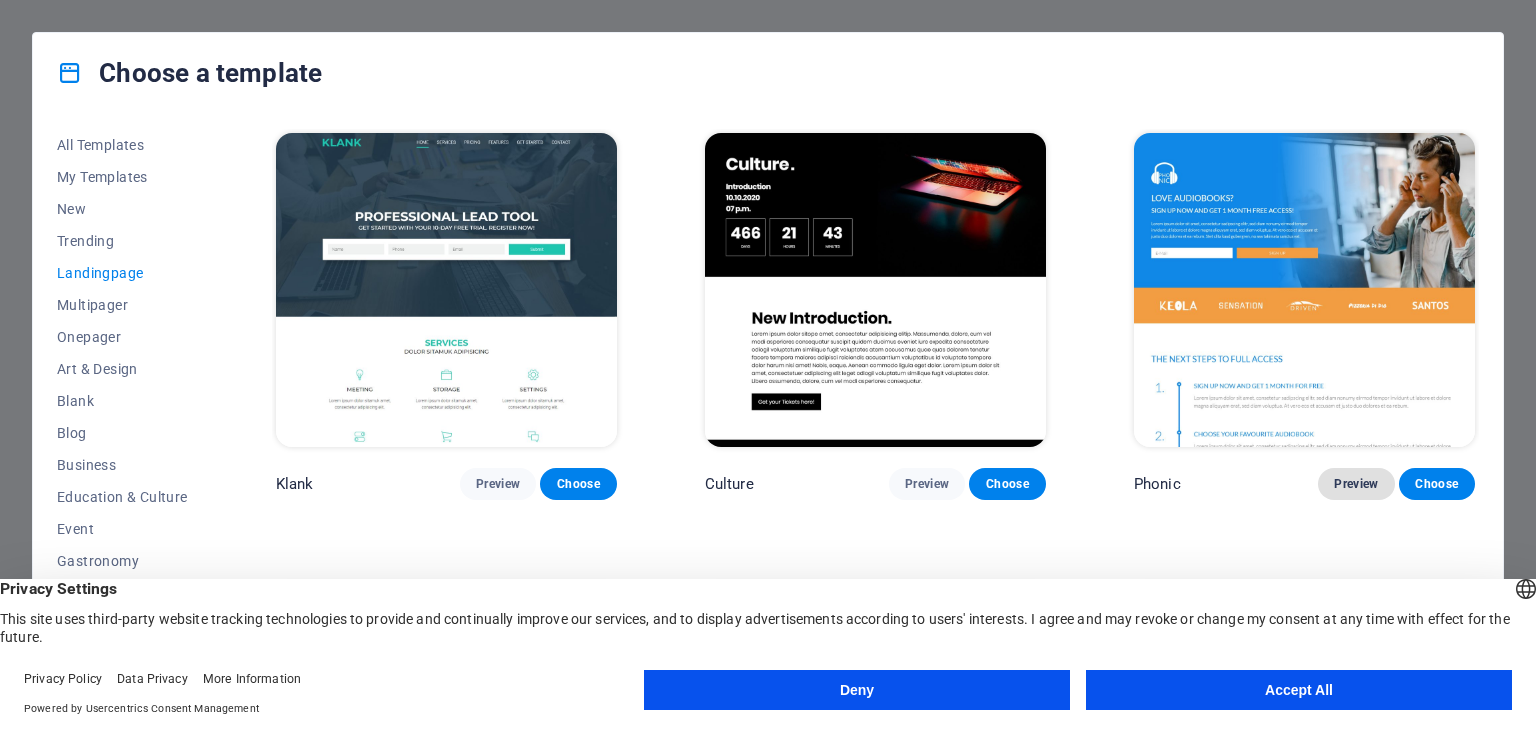 click on "Preview" at bounding box center (1356, 484) 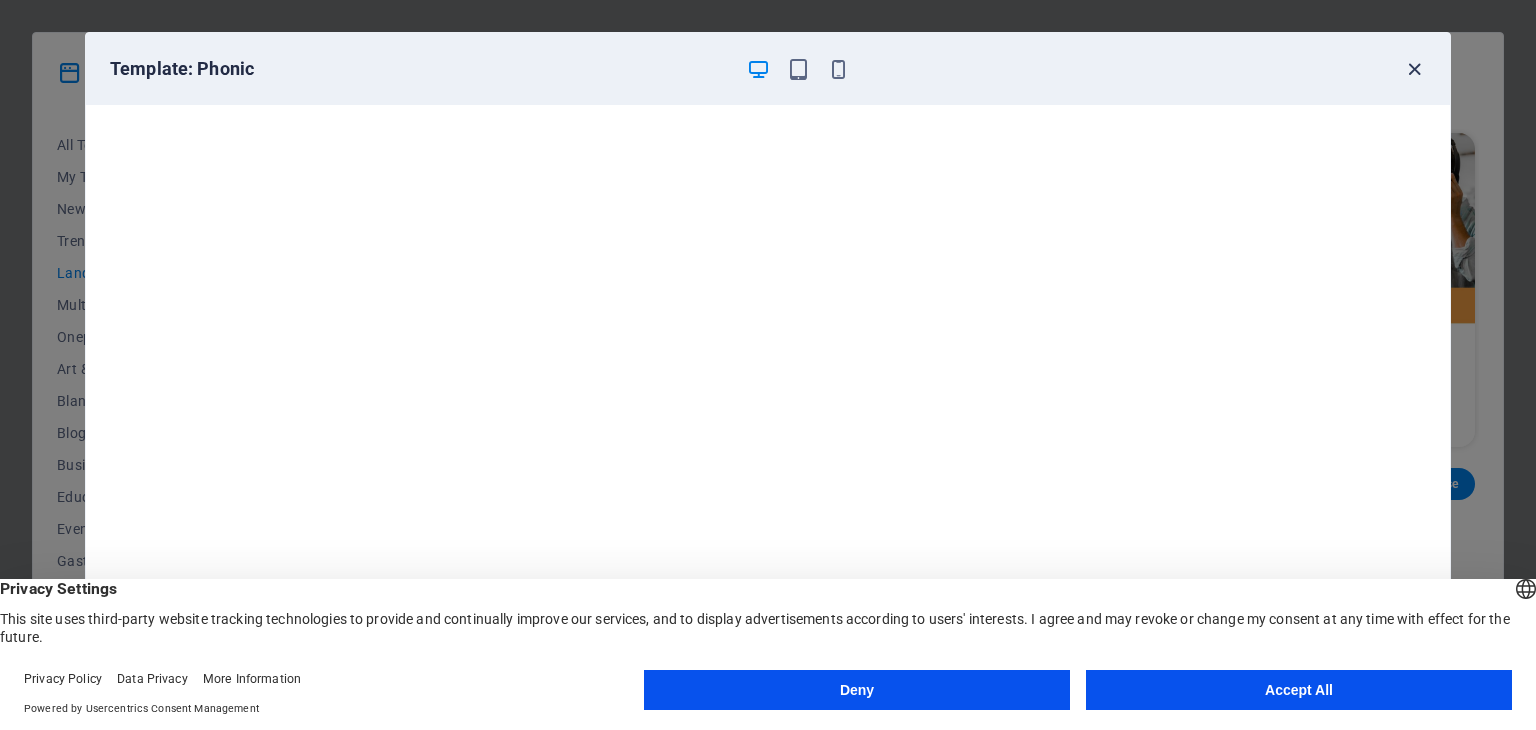 click at bounding box center (1414, 69) 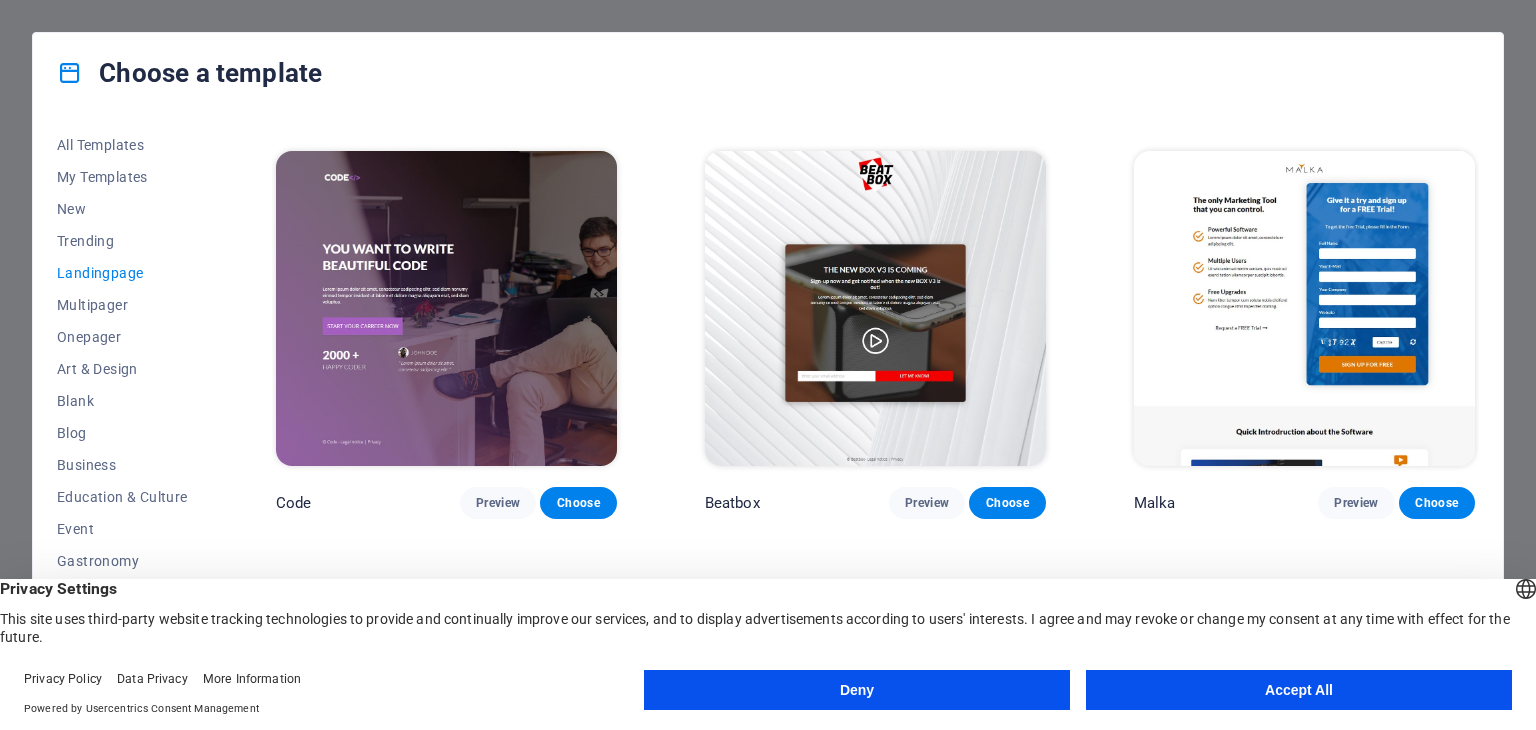 scroll, scrollTop: 400, scrollLeft: 0, axis: vertical 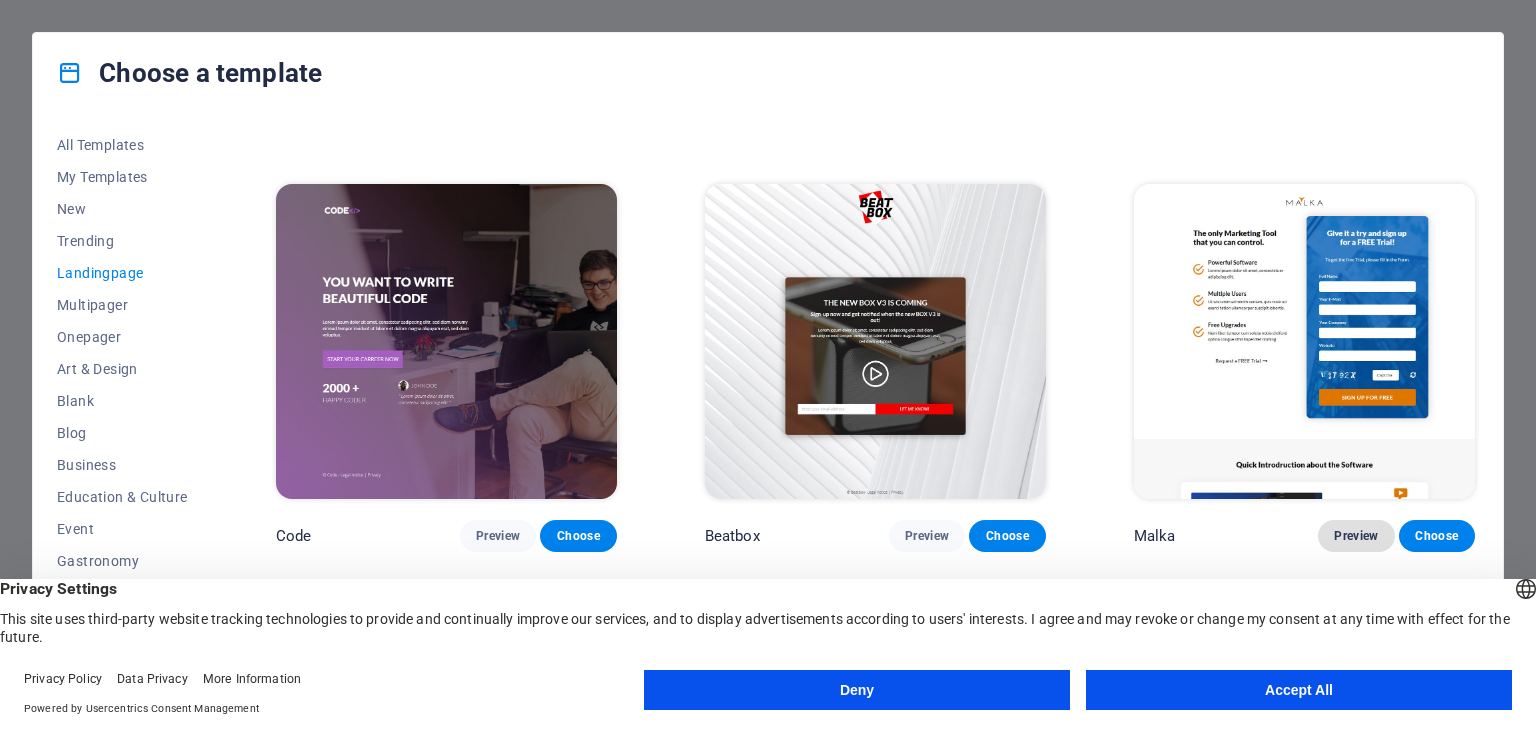 click on "Preview" at bounding box center [1356, 536] 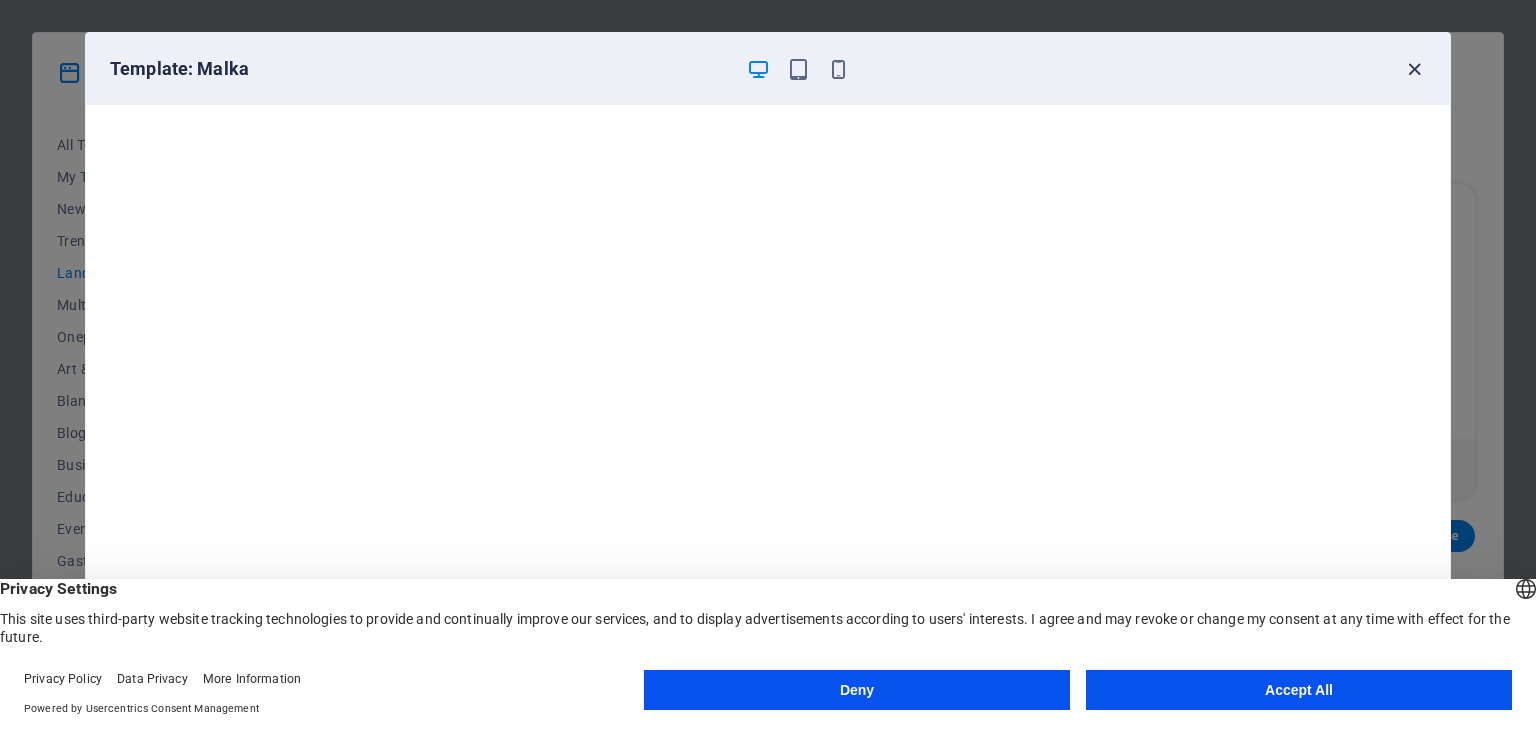 click at bounding box center (1414, 69) 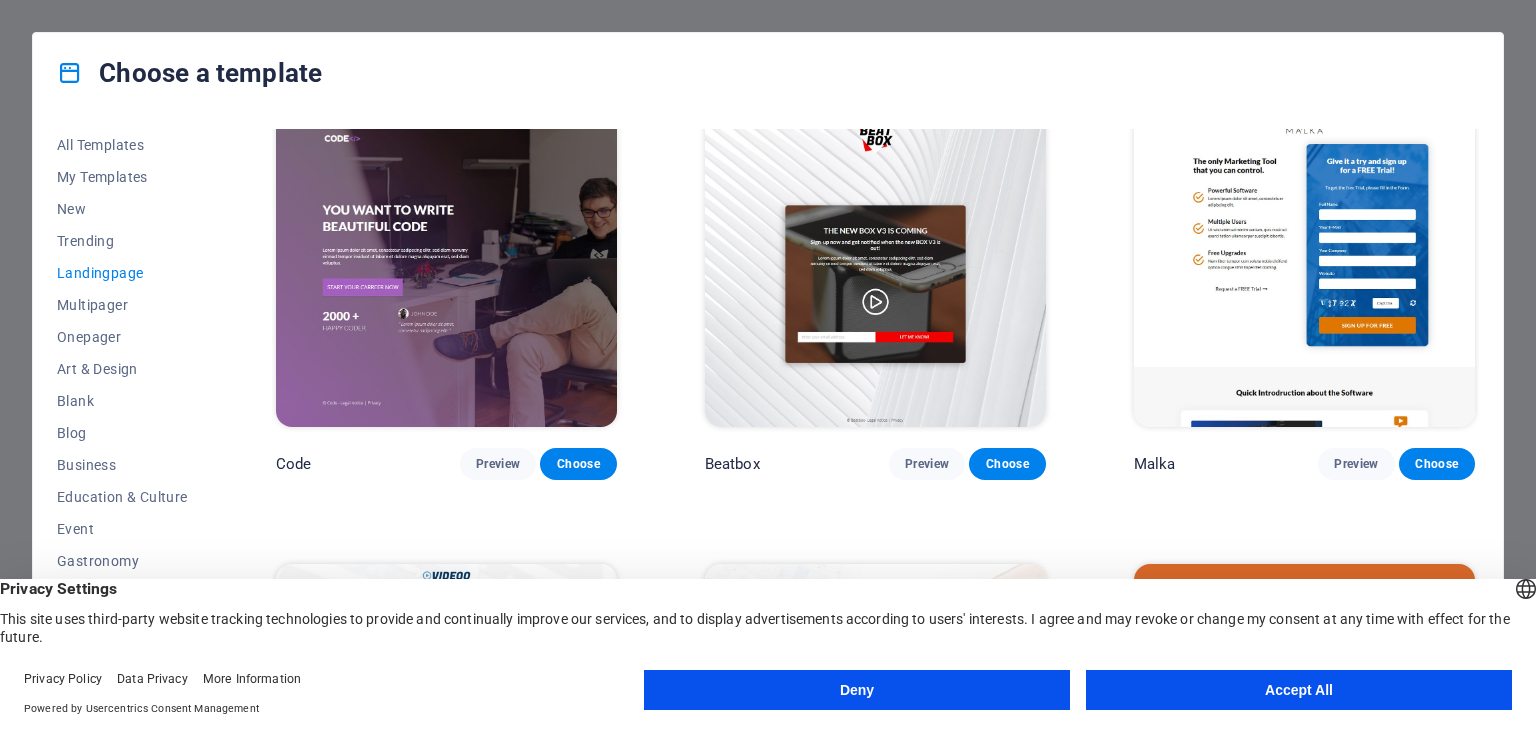 scroll, scrollTop: 500, scrollLeft: 0, axis: vertical 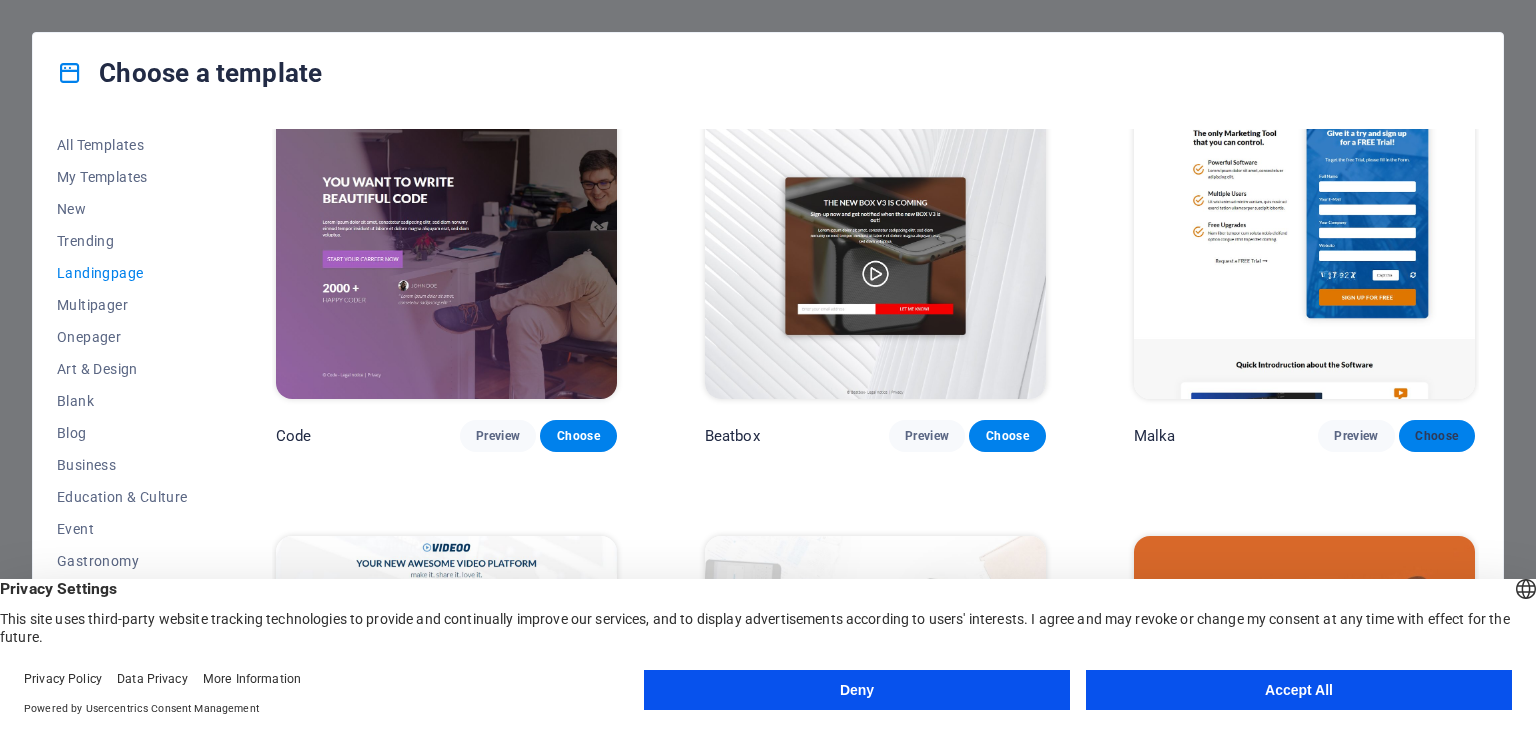 click on "Choose" at bounding box center (1437, 436) 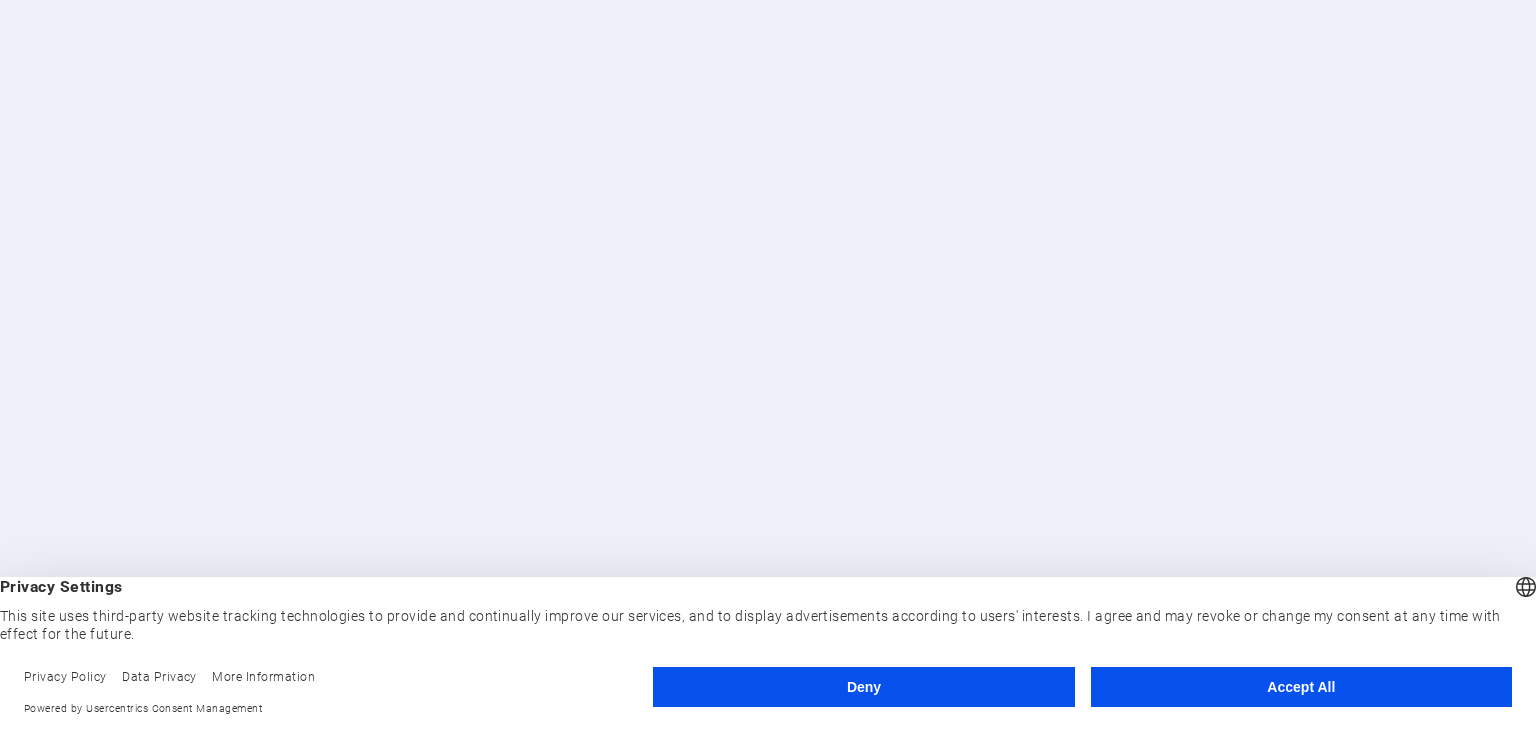 scroll, scrollTop: 0, scrollLeft: 0, axis: both 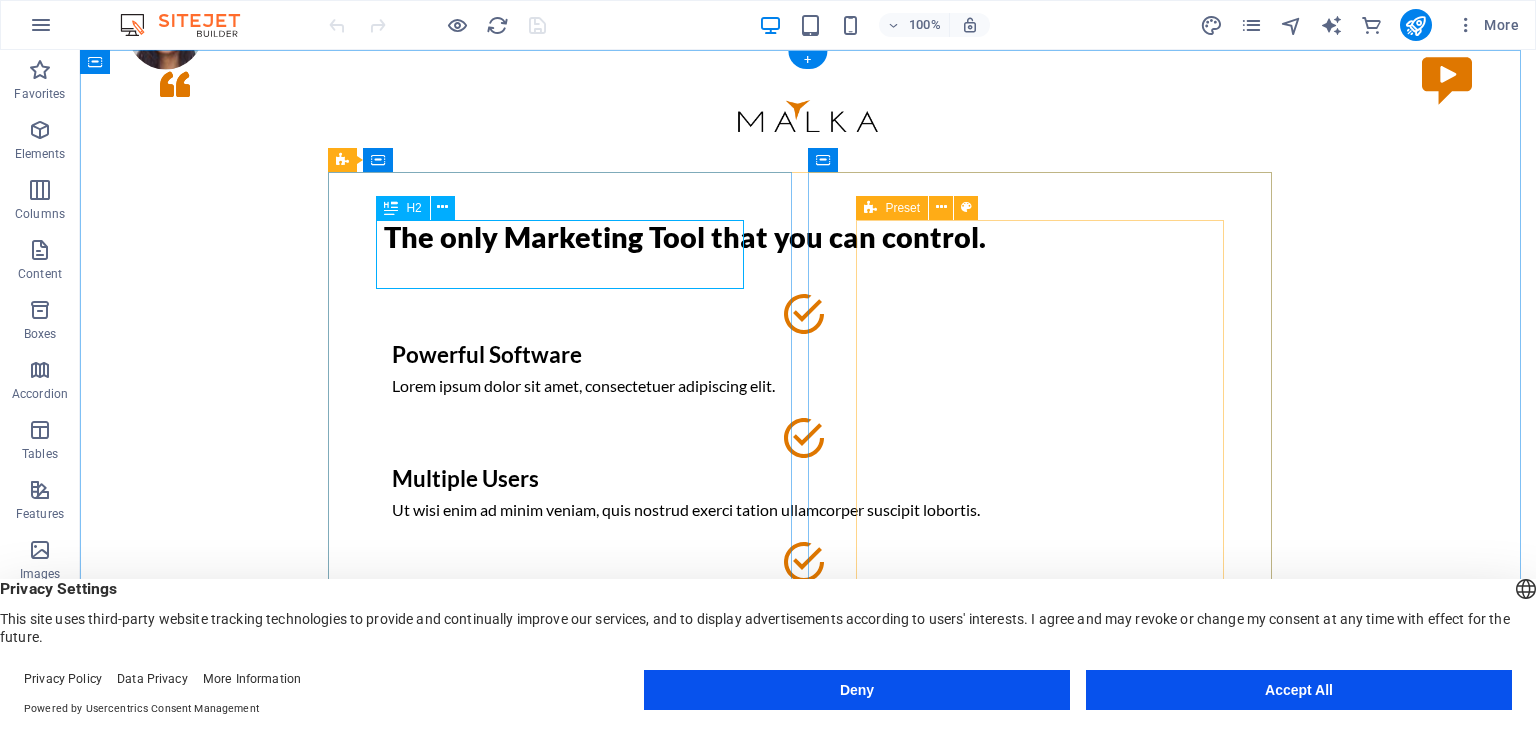 click on "The only Marketing Tool that you can control." at bounding box center [808, 237] 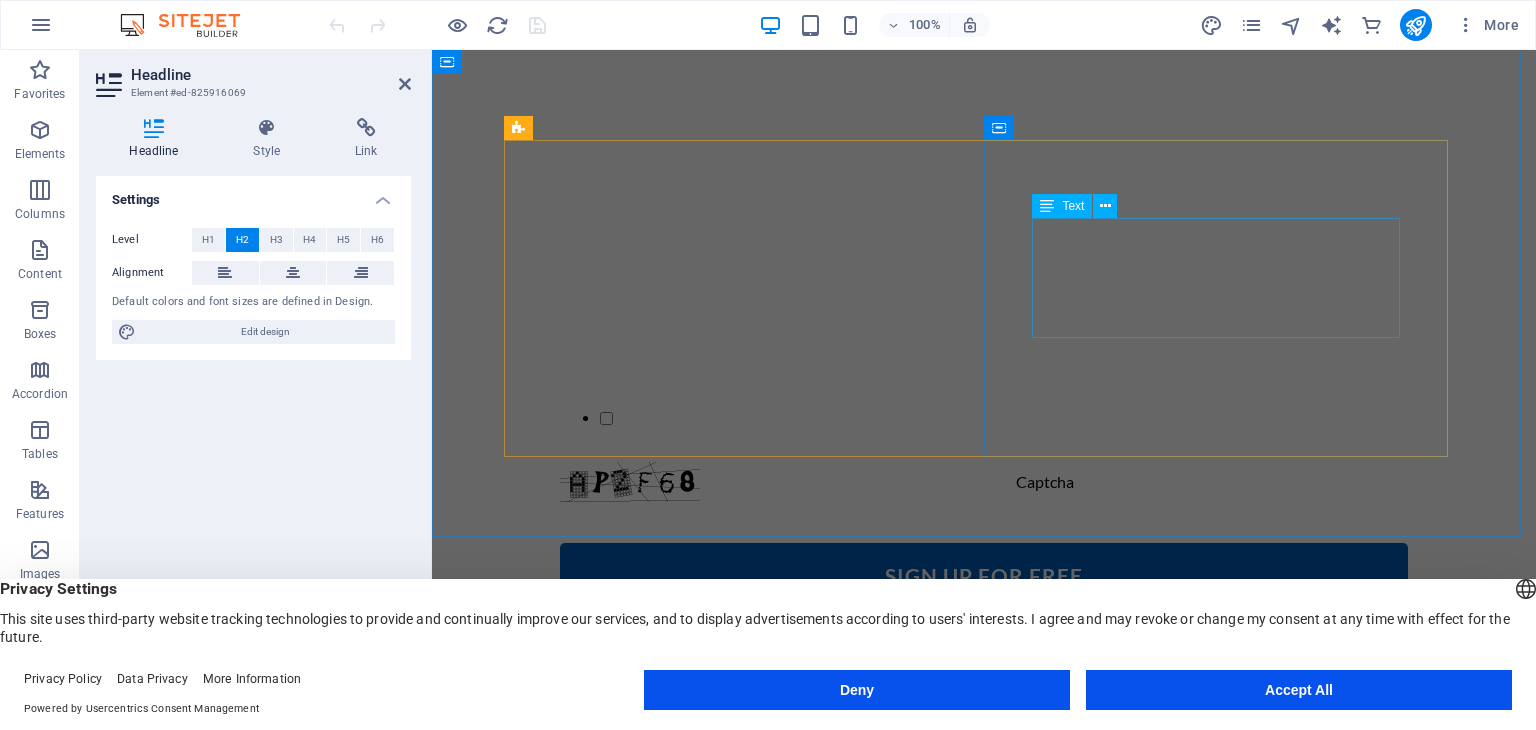 scroll, scrollTop: 1708, scrollLeft: 0, axis: vertical 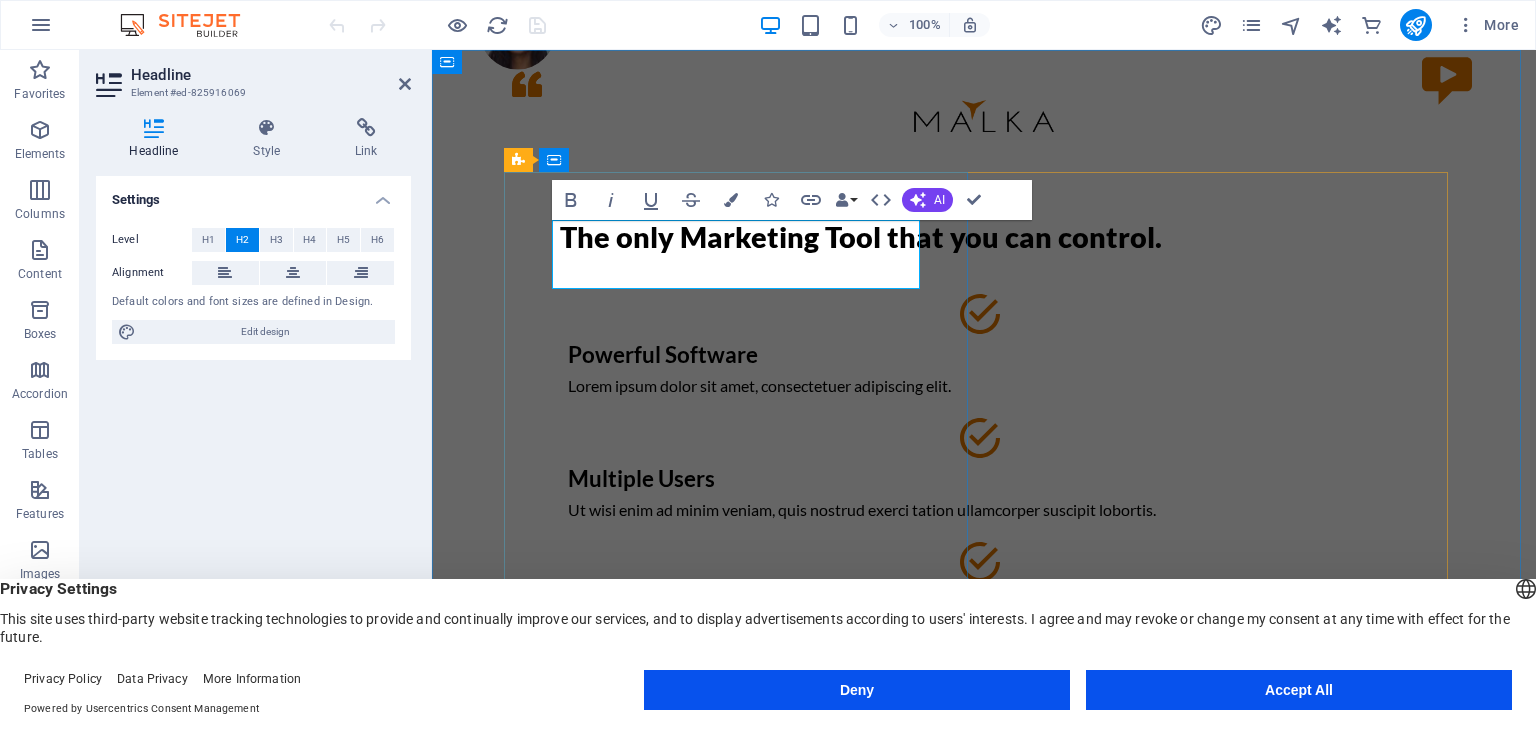 click on "The only Marketing Tool that you can control." at bounding box center [984, 237] 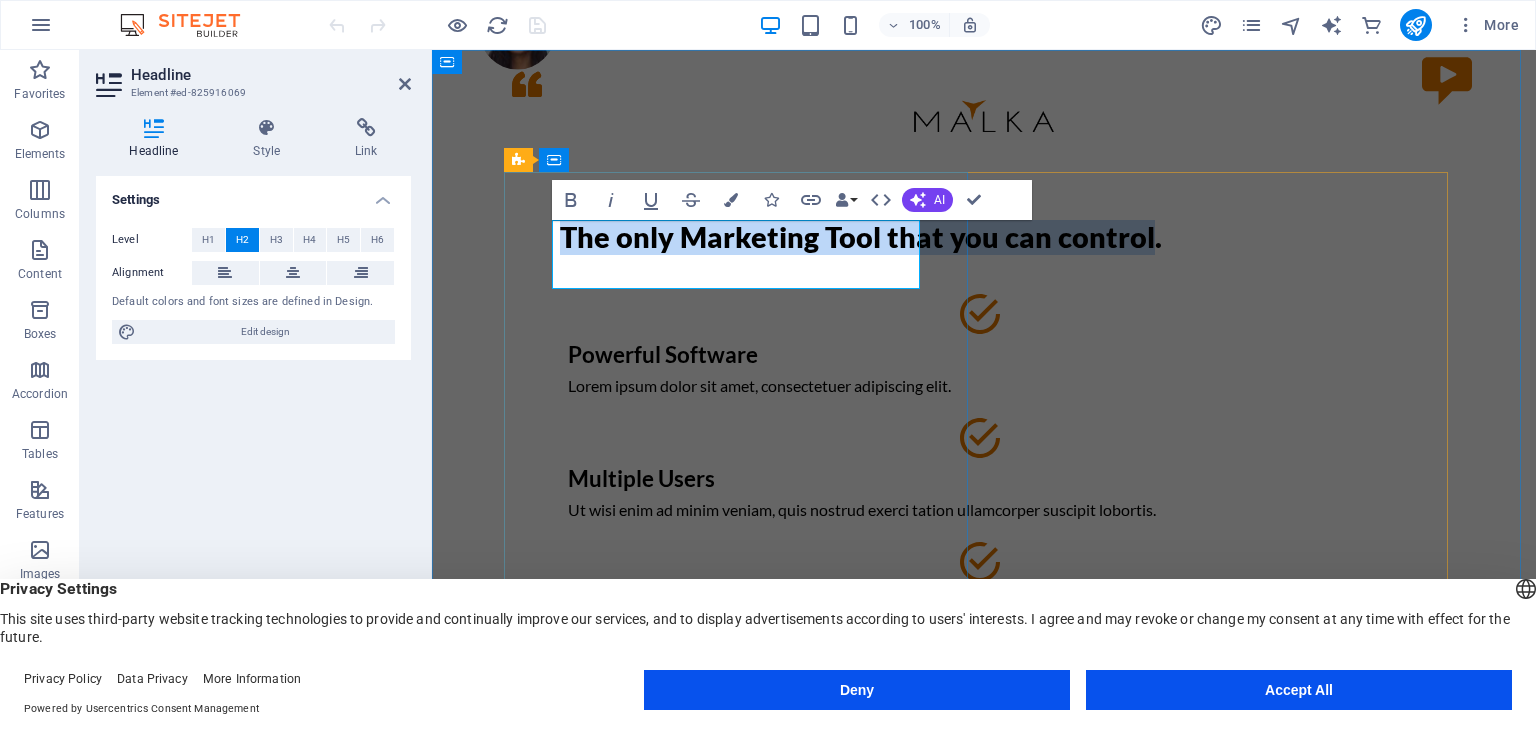 drag, startPoint x: 553, startPoint y: 235, endPoint x: 815, endPoint y: 269, distance: 264.1969 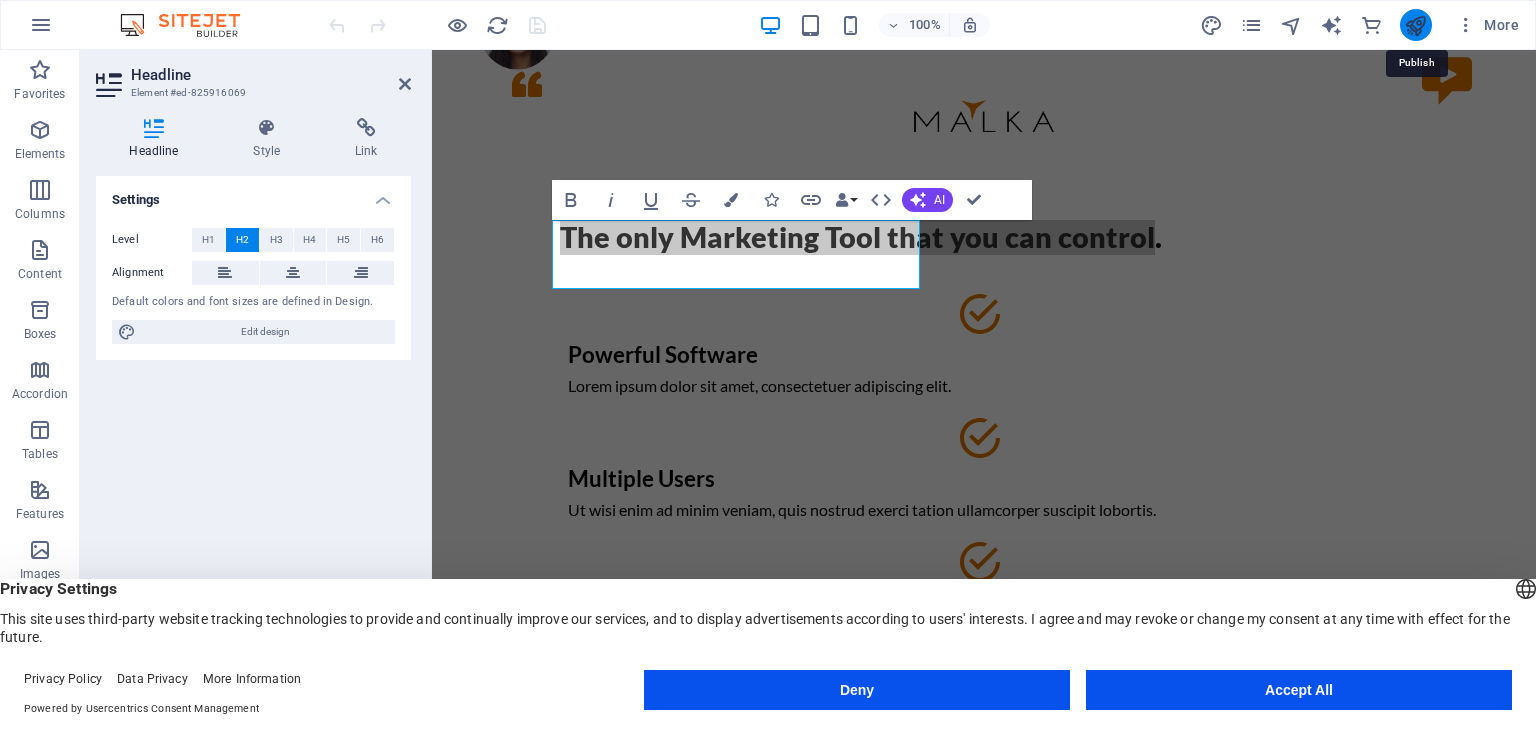 click at bounding box center (1415, 25) 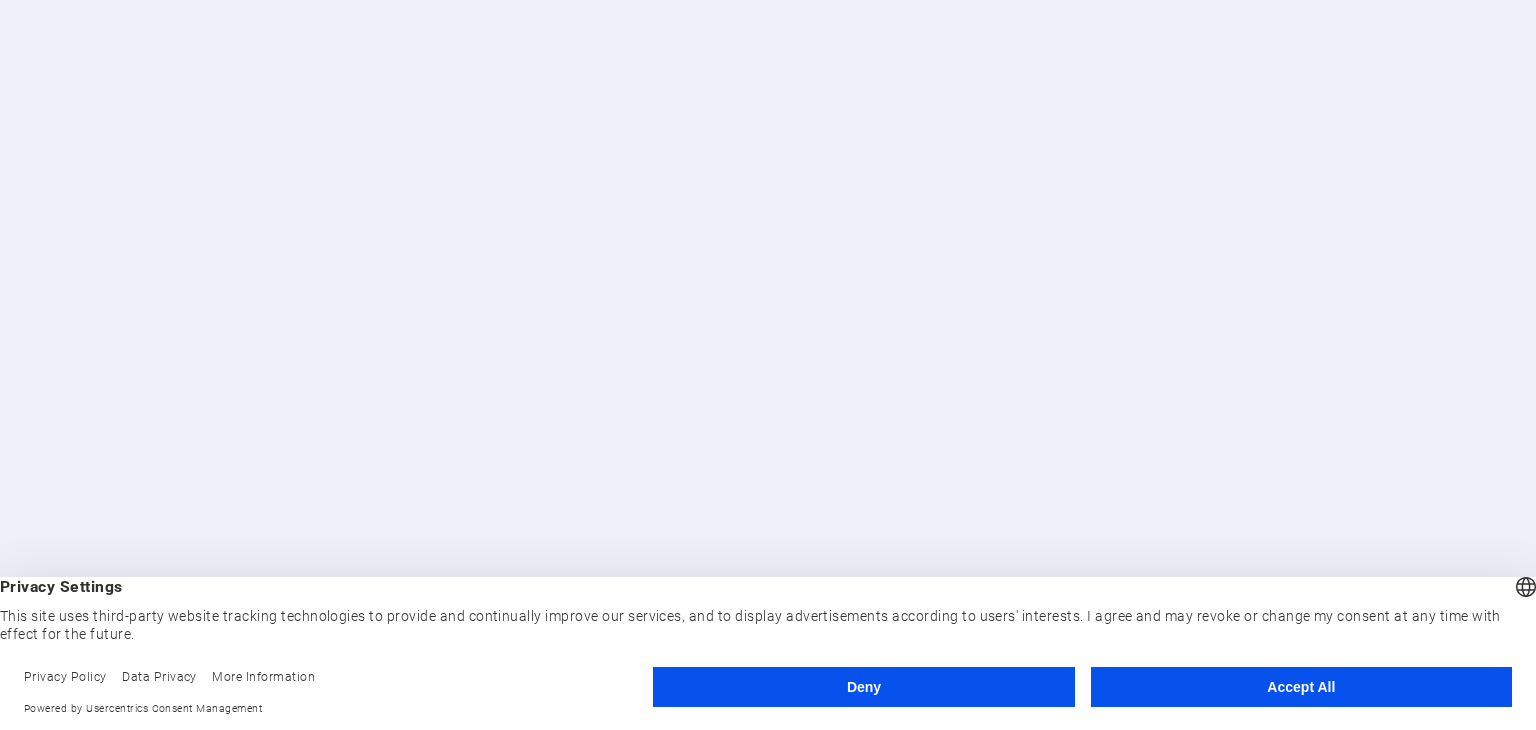 scroll, scrollTop: 0, scrollLeft: 0, axis: both 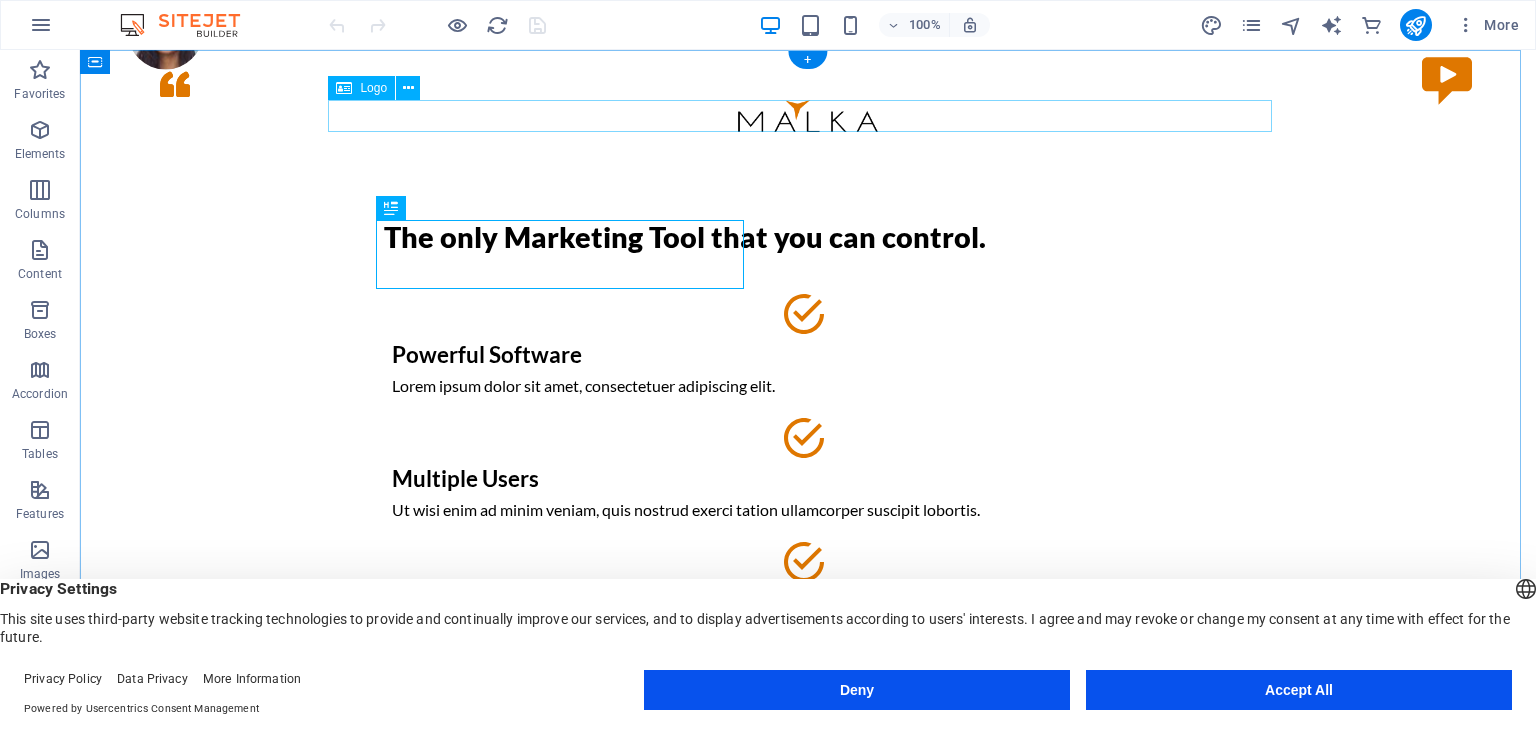 click at bounding box center (808, 116) 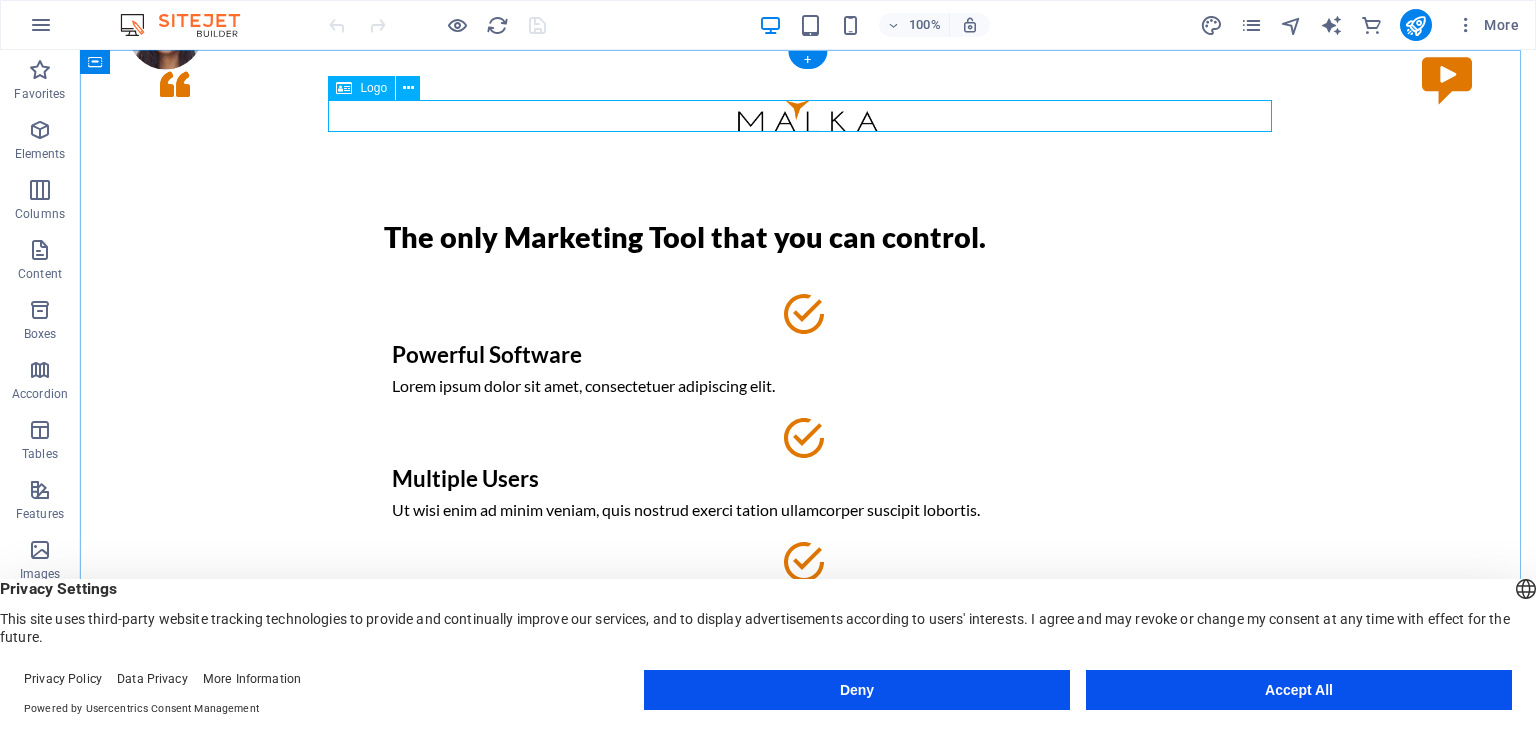 click at bounding box center [808, 116] 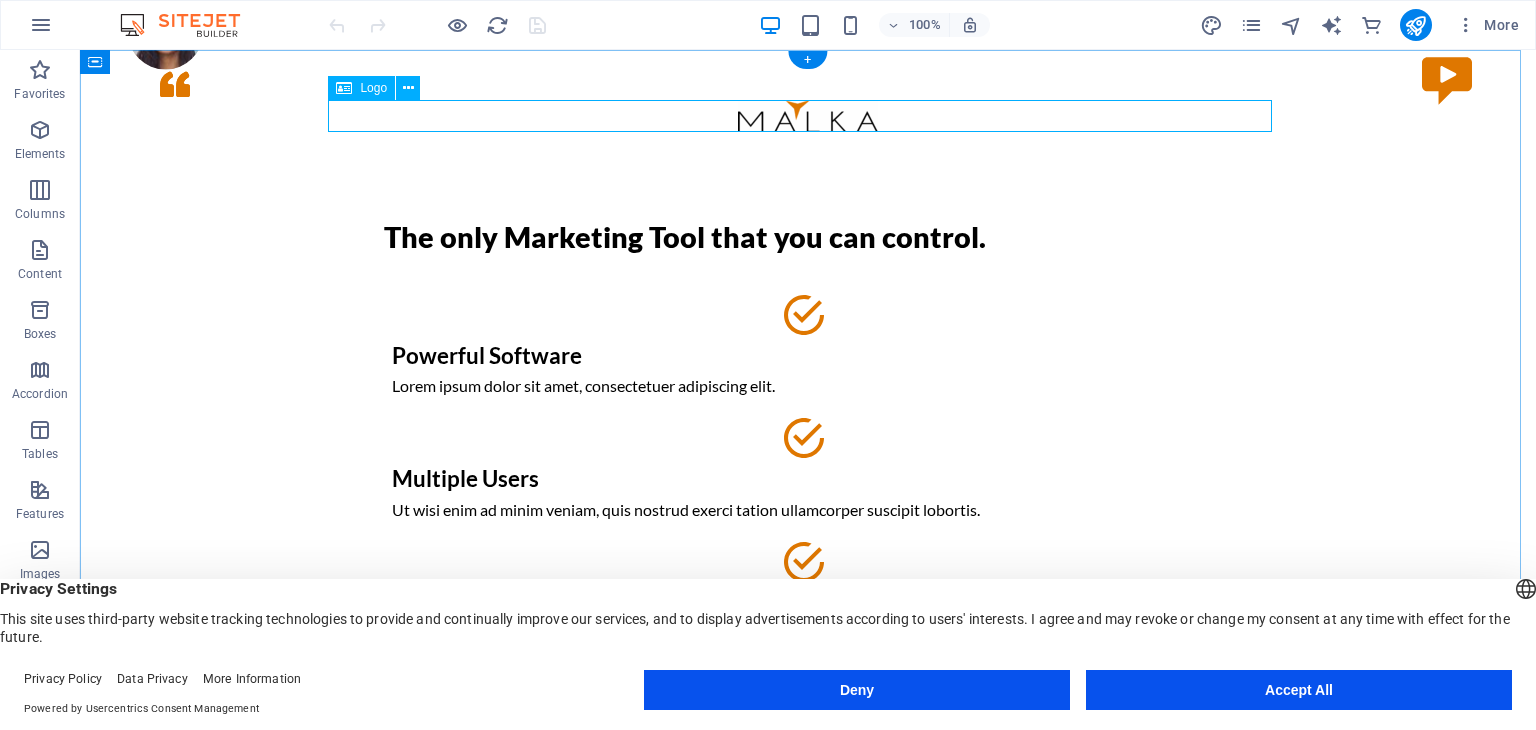 select on "px" 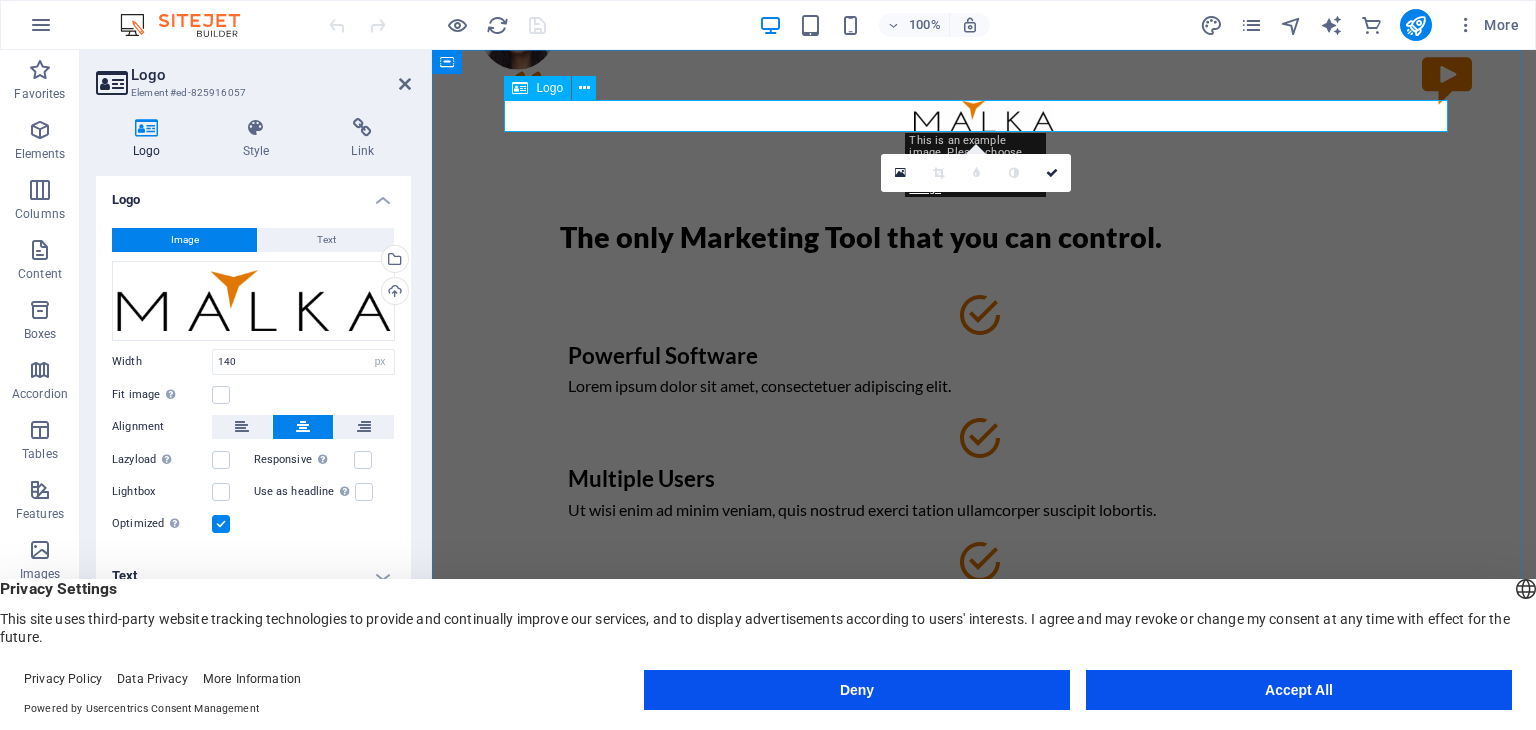 click on "Logo" at bounding box center [549, 88] 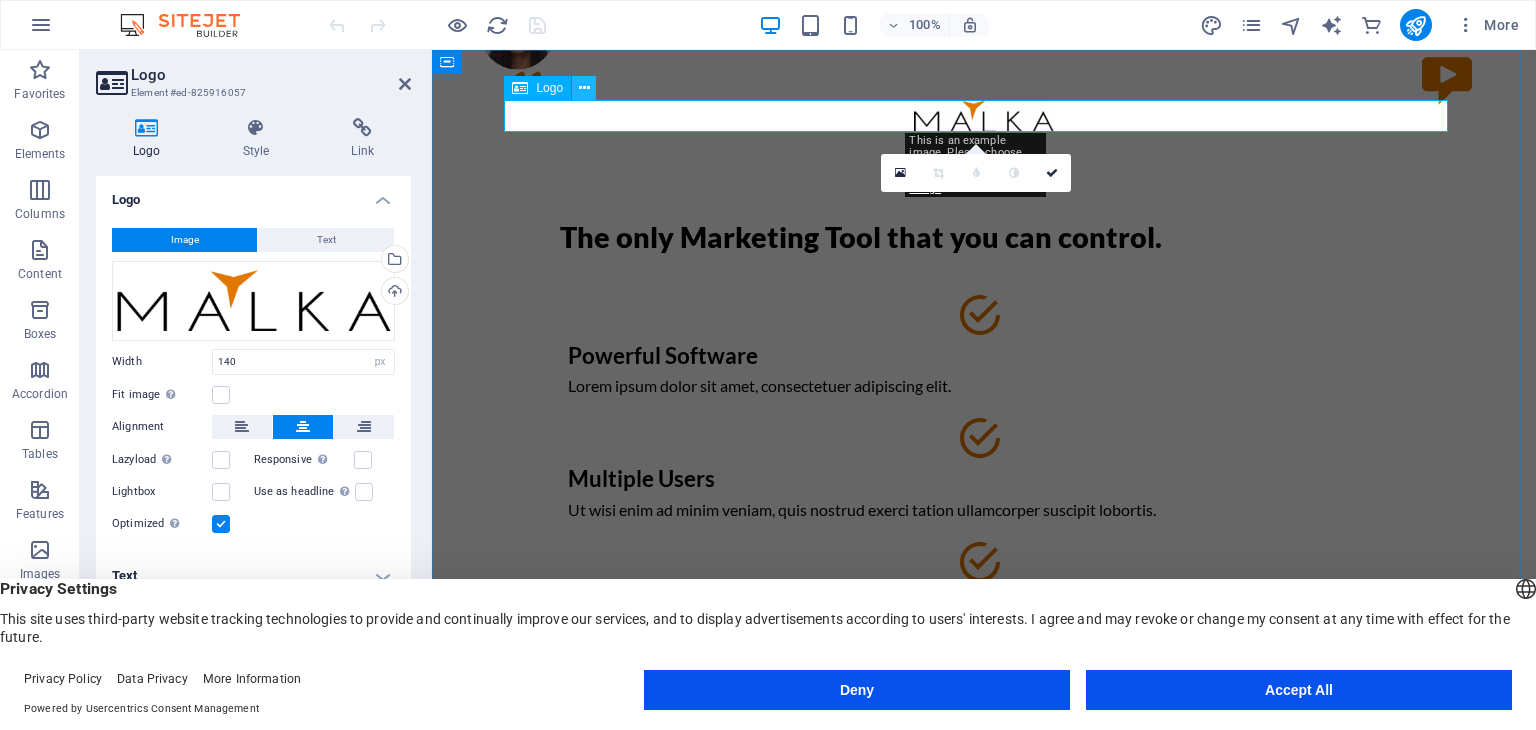 click at bounding box center (584, 88) 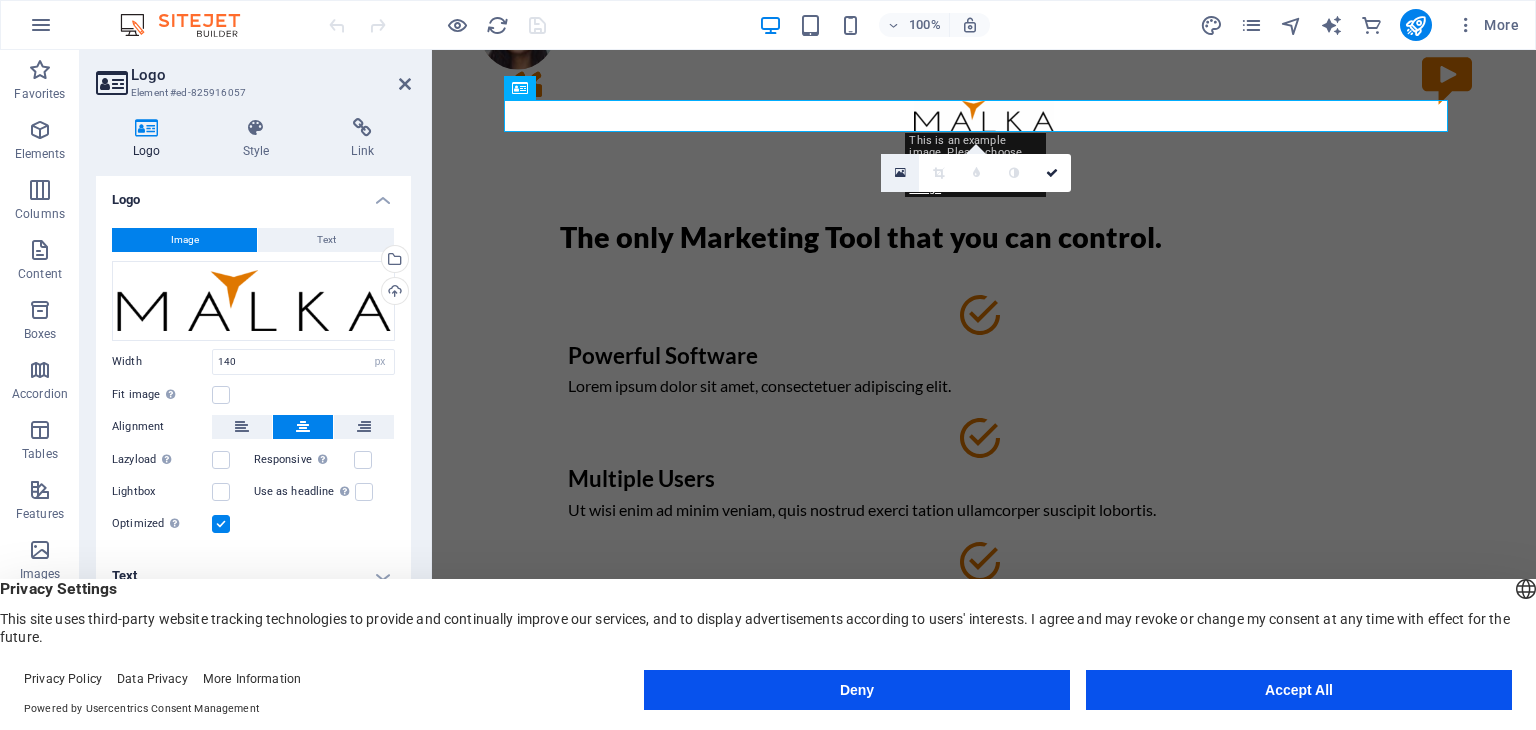 click at bounding box center (900, 173) 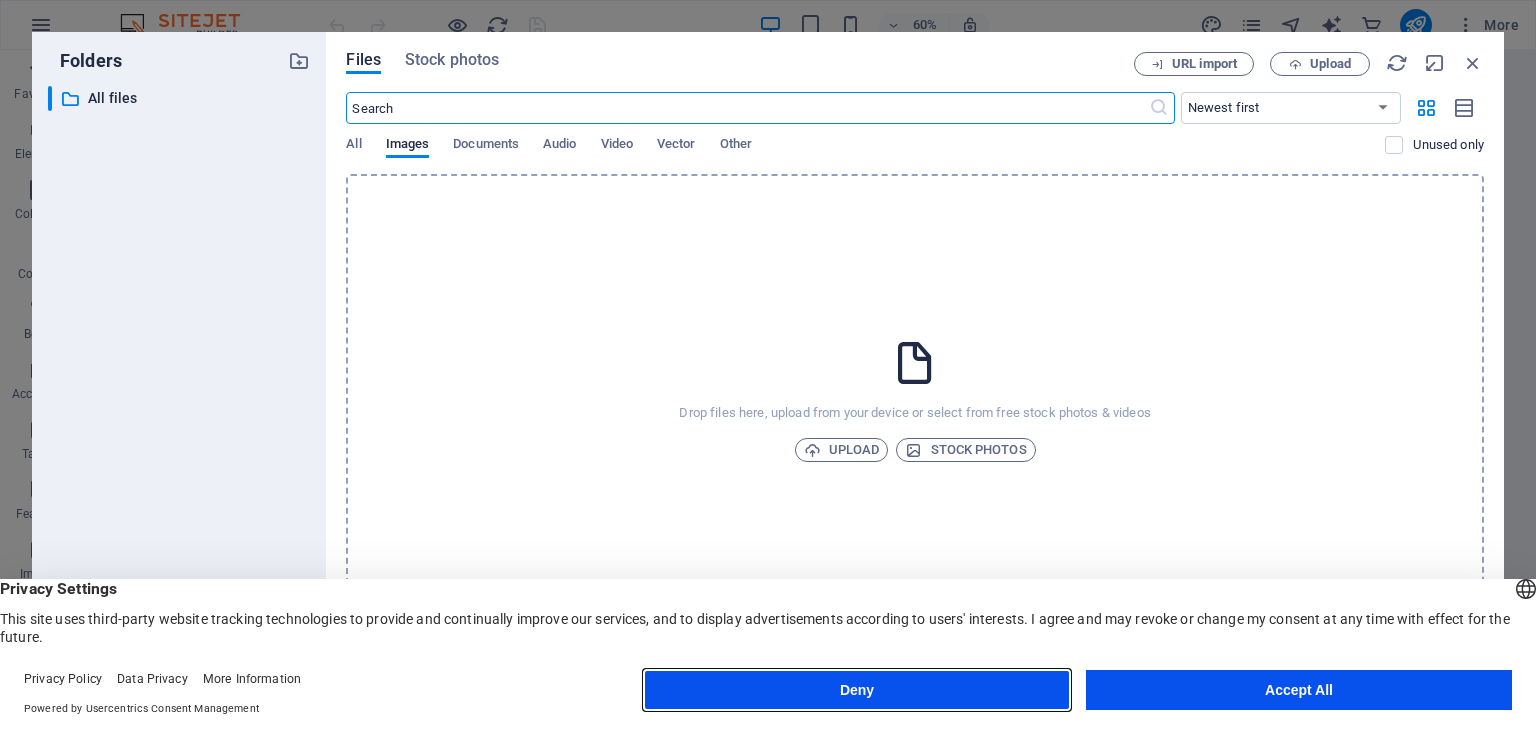 click on "Deny" at bounding box center (857, 690) 